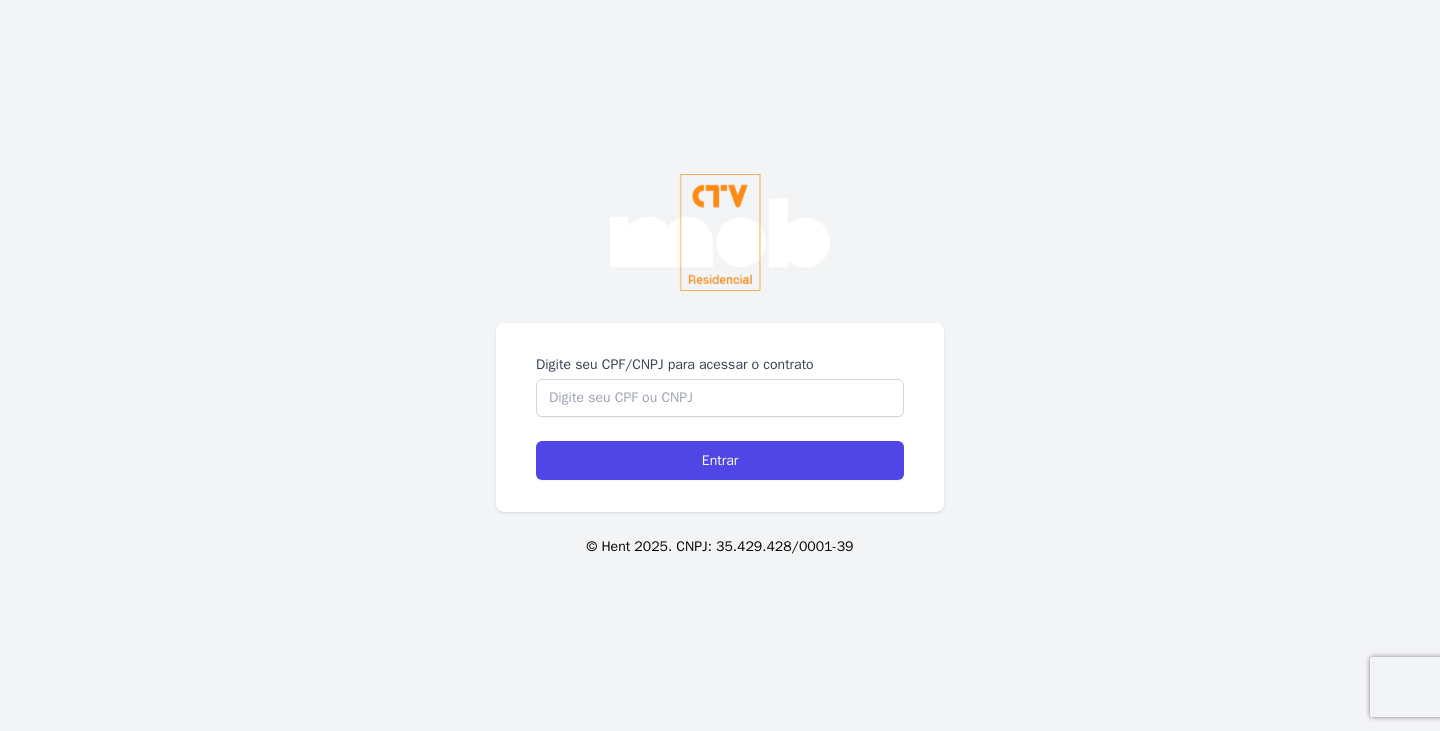scroll, scrollTop: 0, scrollLeft: 0, axis: both 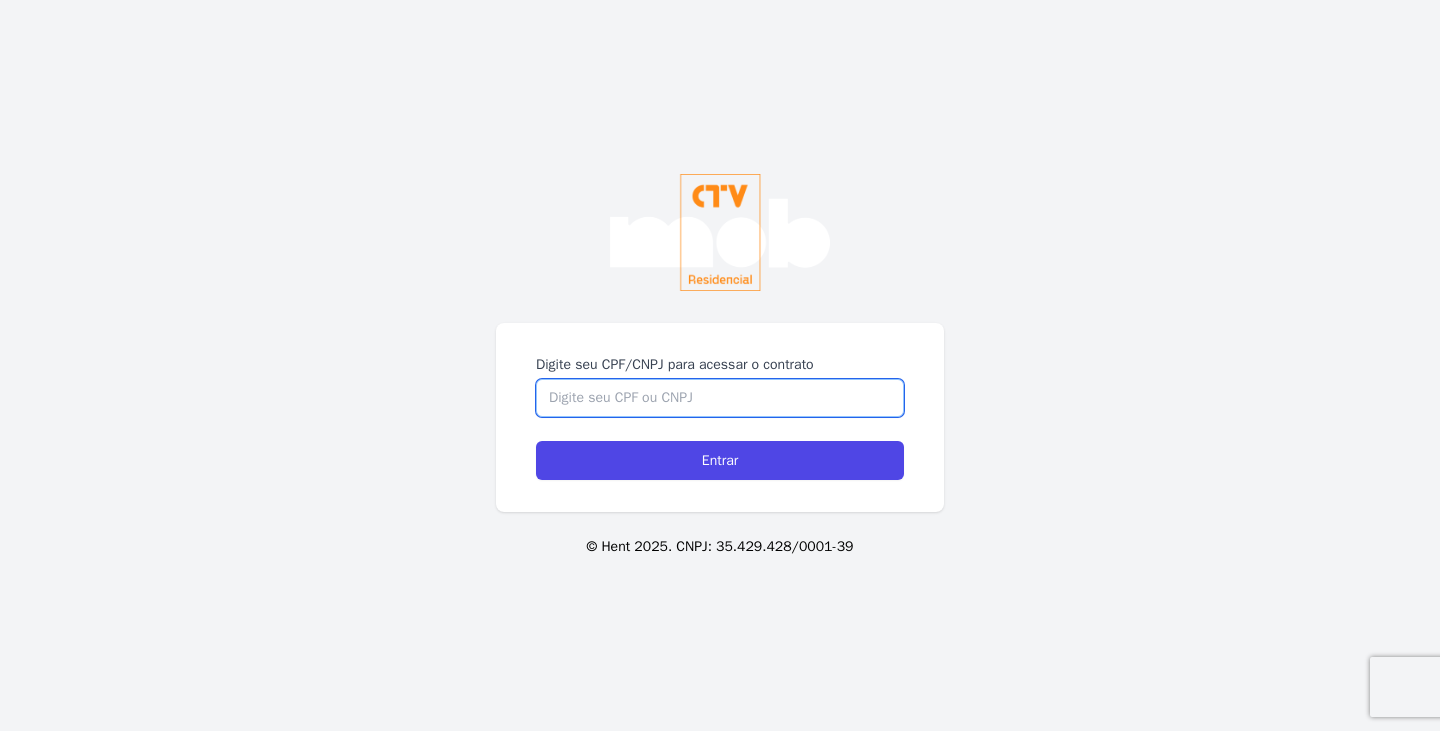 click on "Digite seu CPF/CNPJ para acessar o contrato" at bounding box center [720, 398] 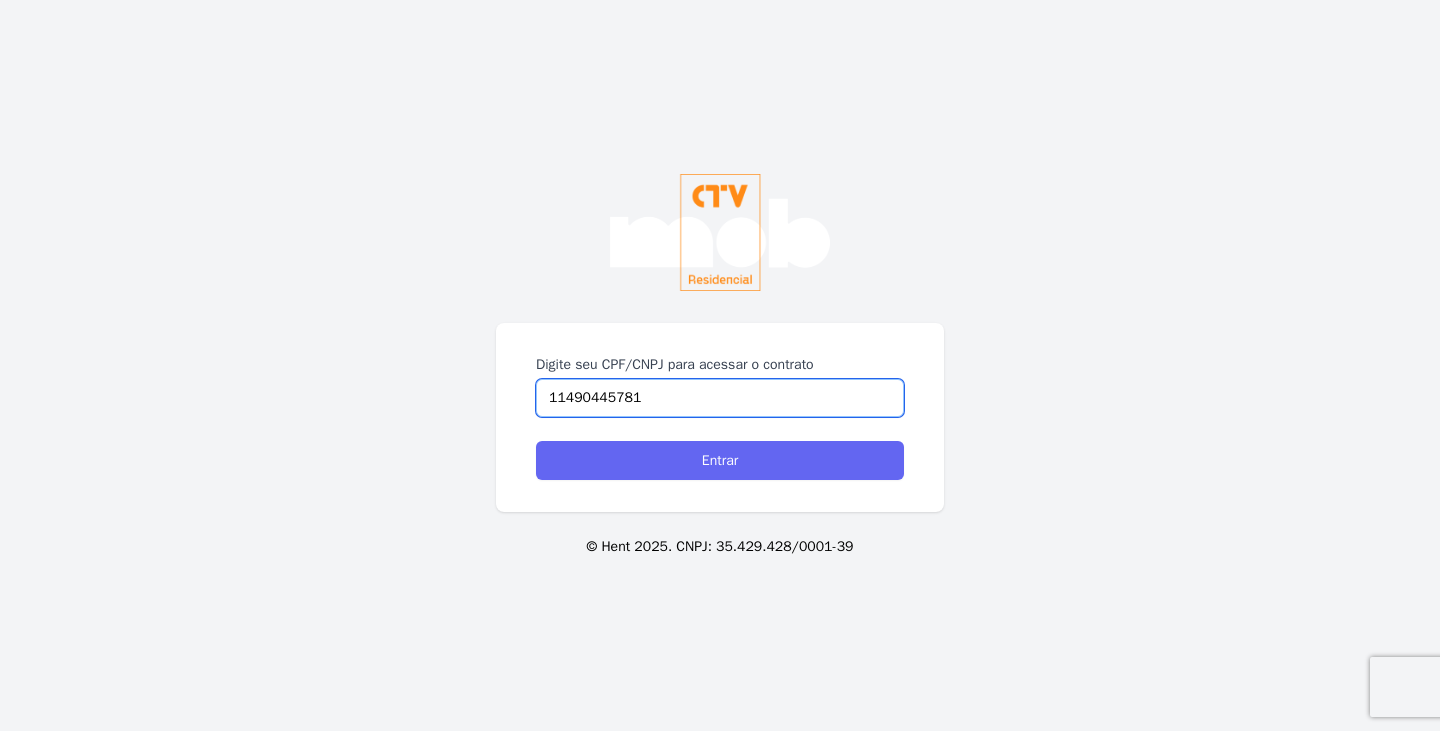 type on "11490445781" 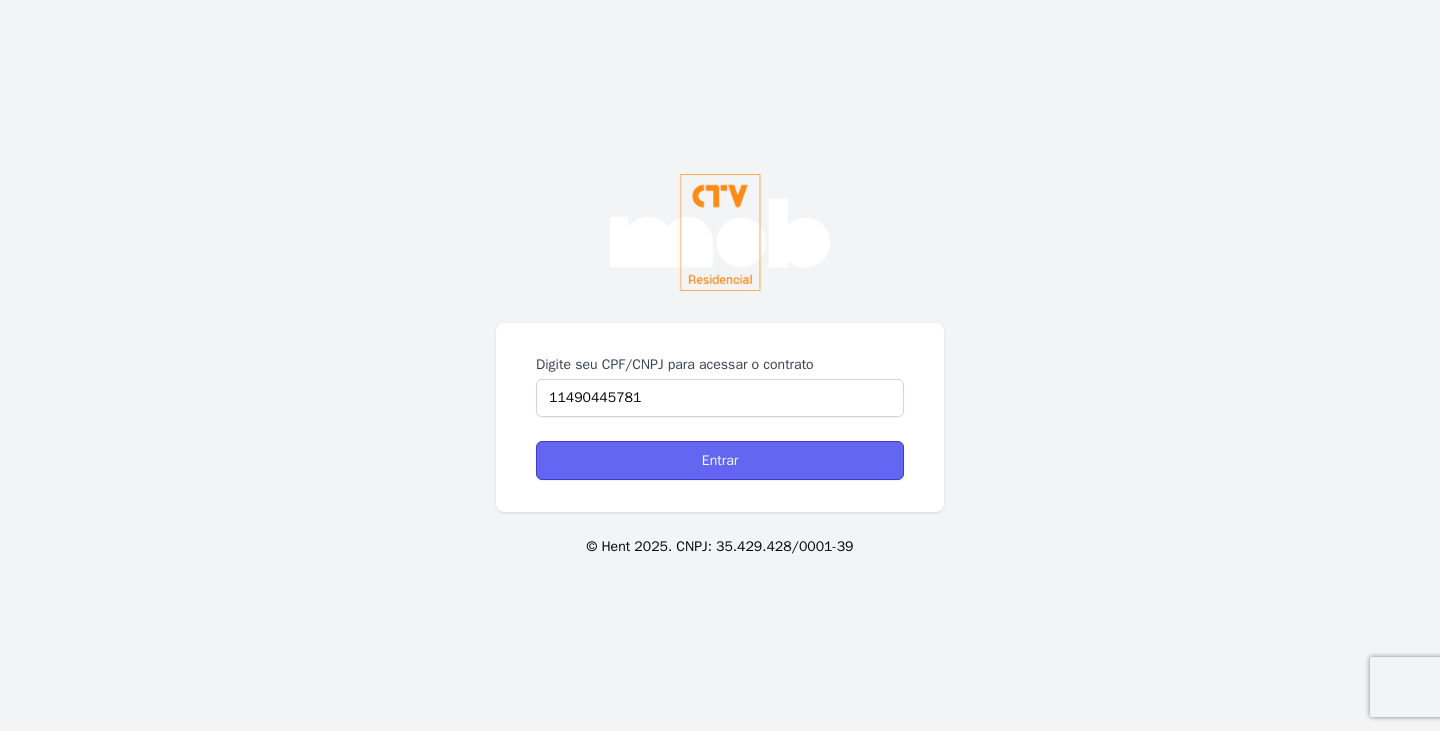 click on "Entrar" at bounding box center (720, 460) 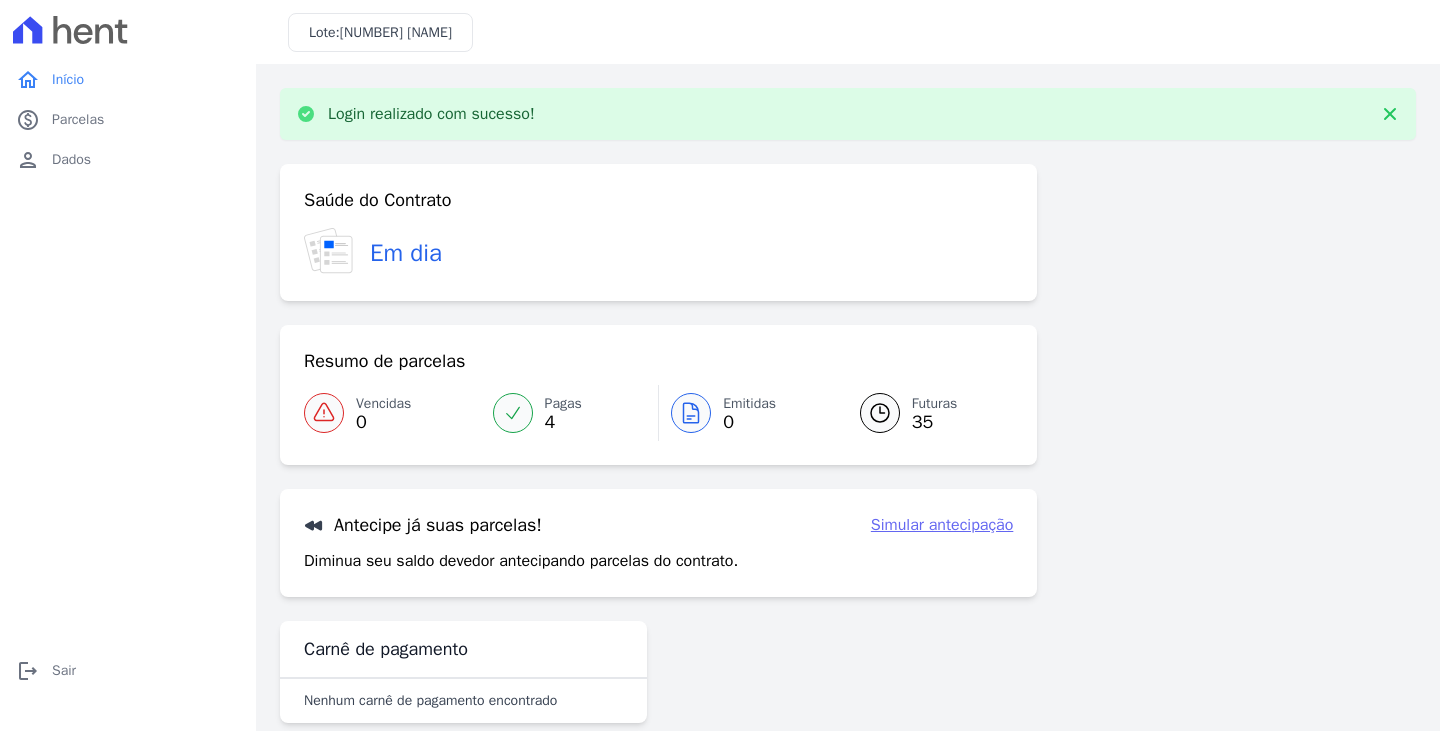 scroll, scrollTop: 0, scrollLeft: 0, axis: both 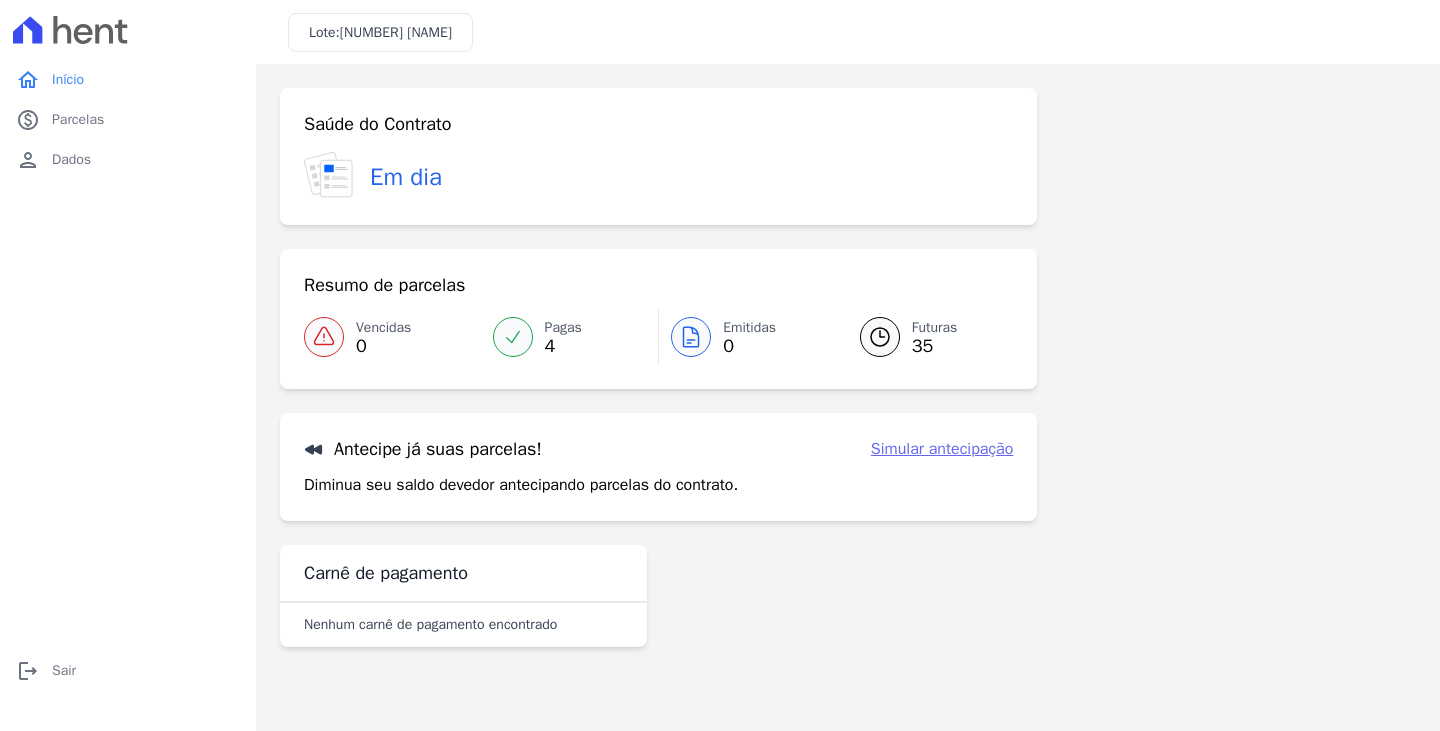 click at bounding box center [513, 337] 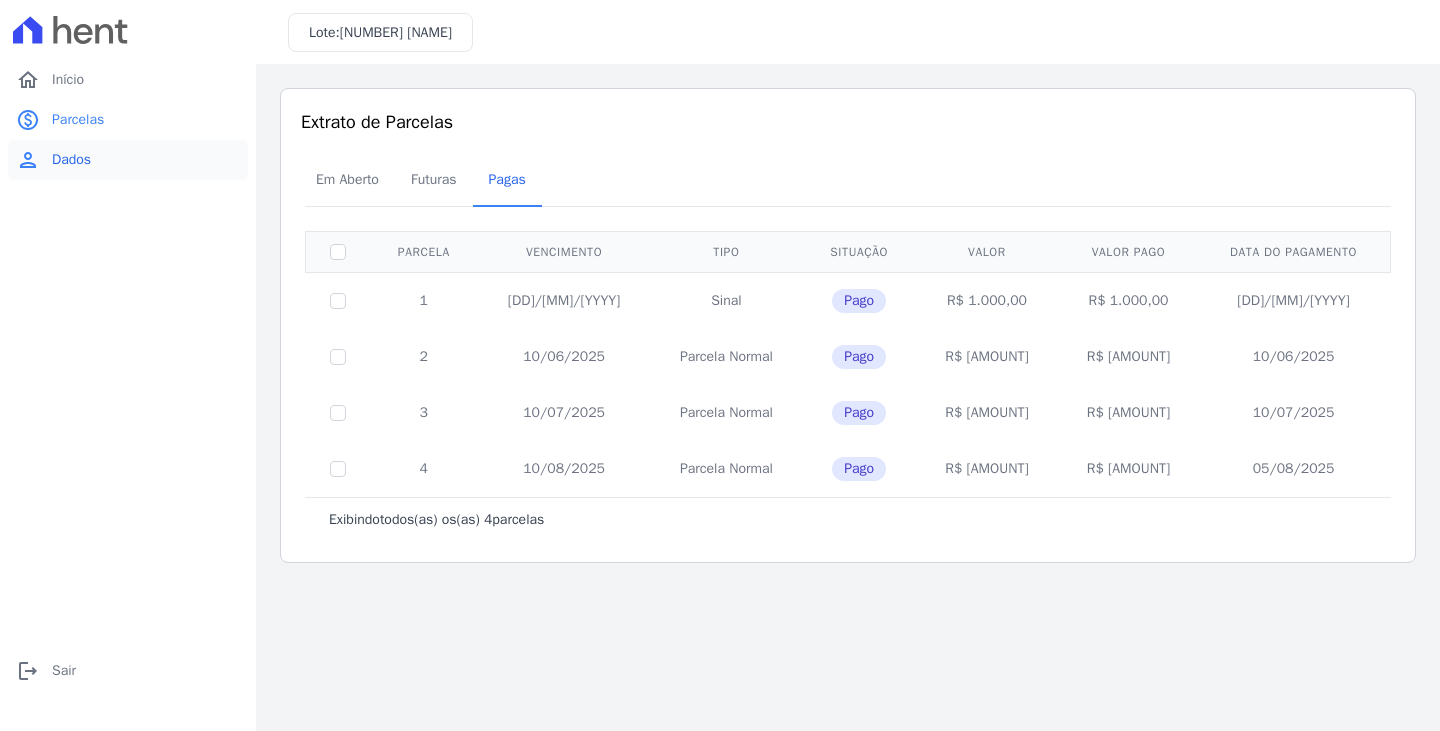 click on "Dados" at bounding box center [71, 160] 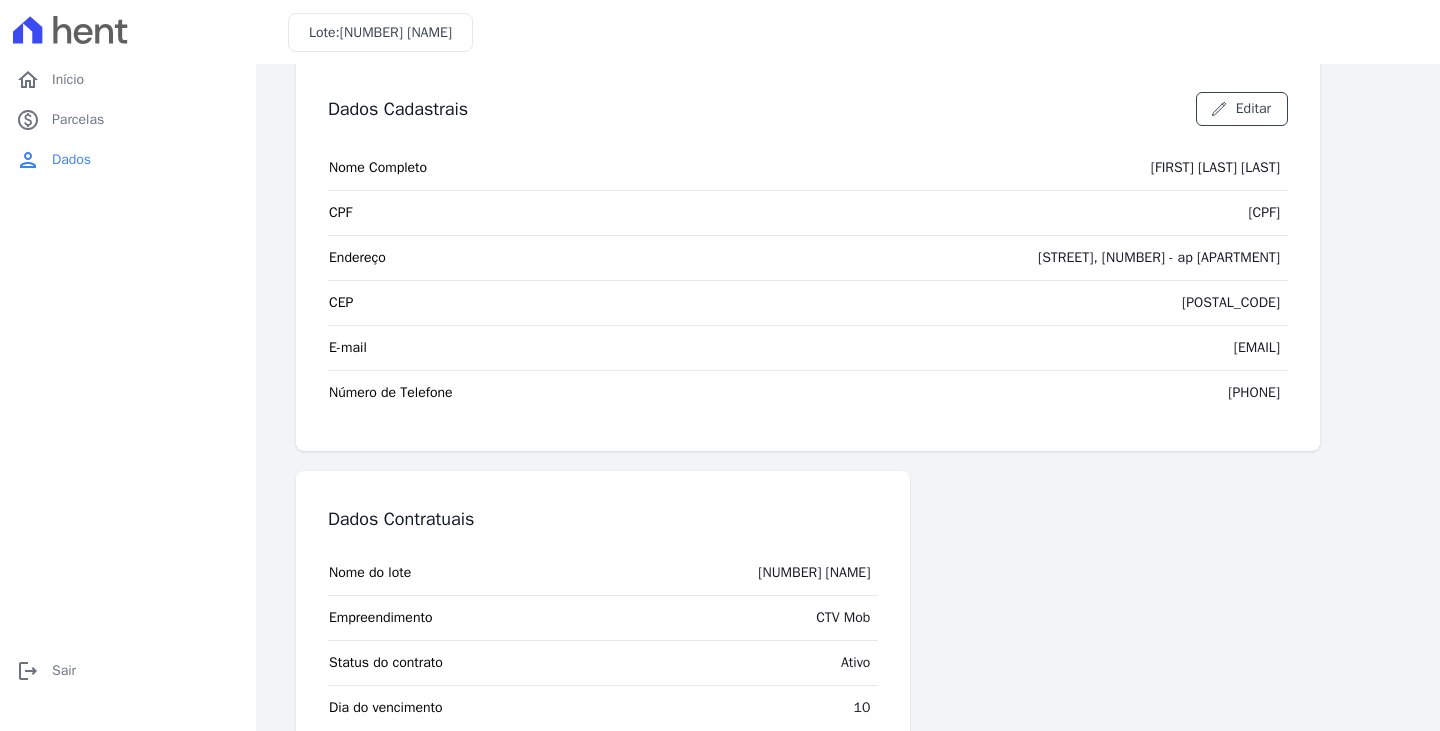 scroll, scrollTop: 0, scrollLeft: 0, axis: both 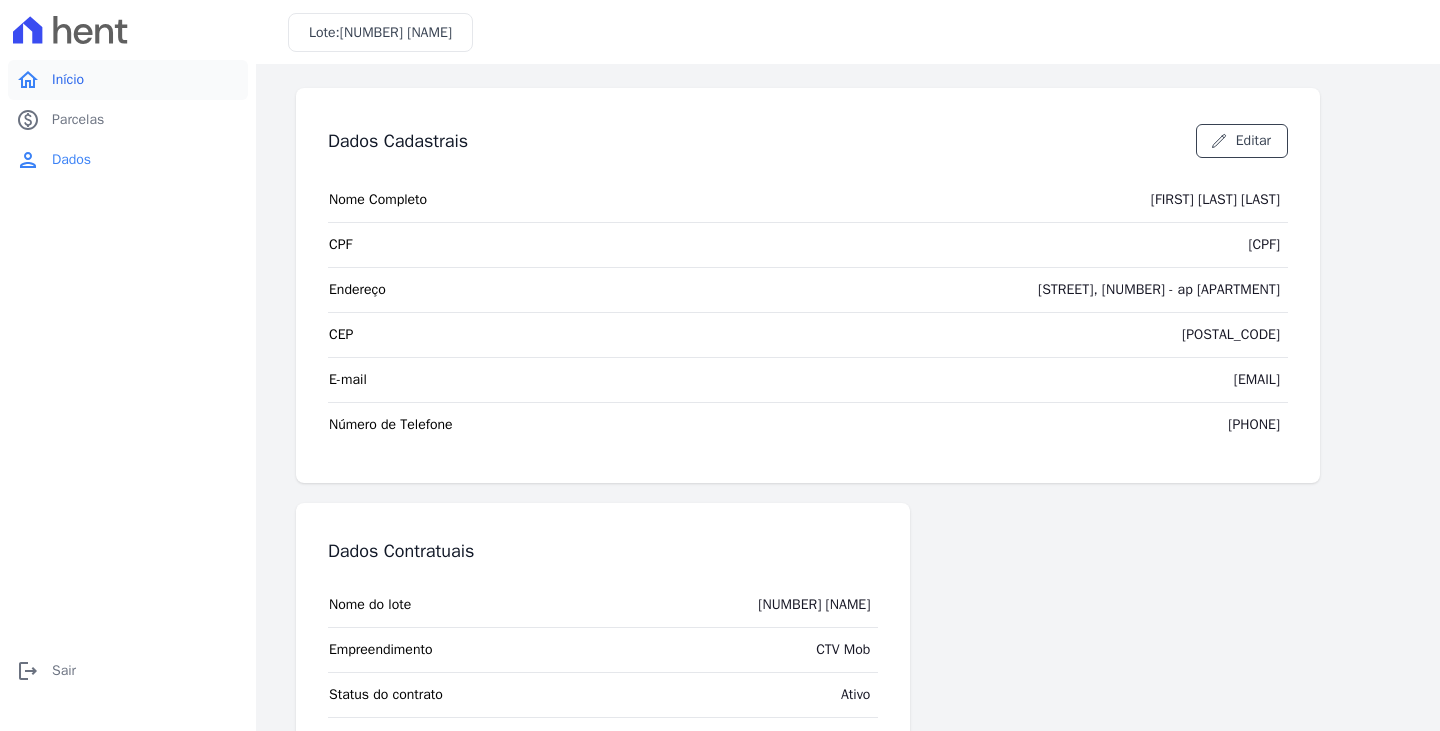 click on "Início" at bounding box center (68, 80) 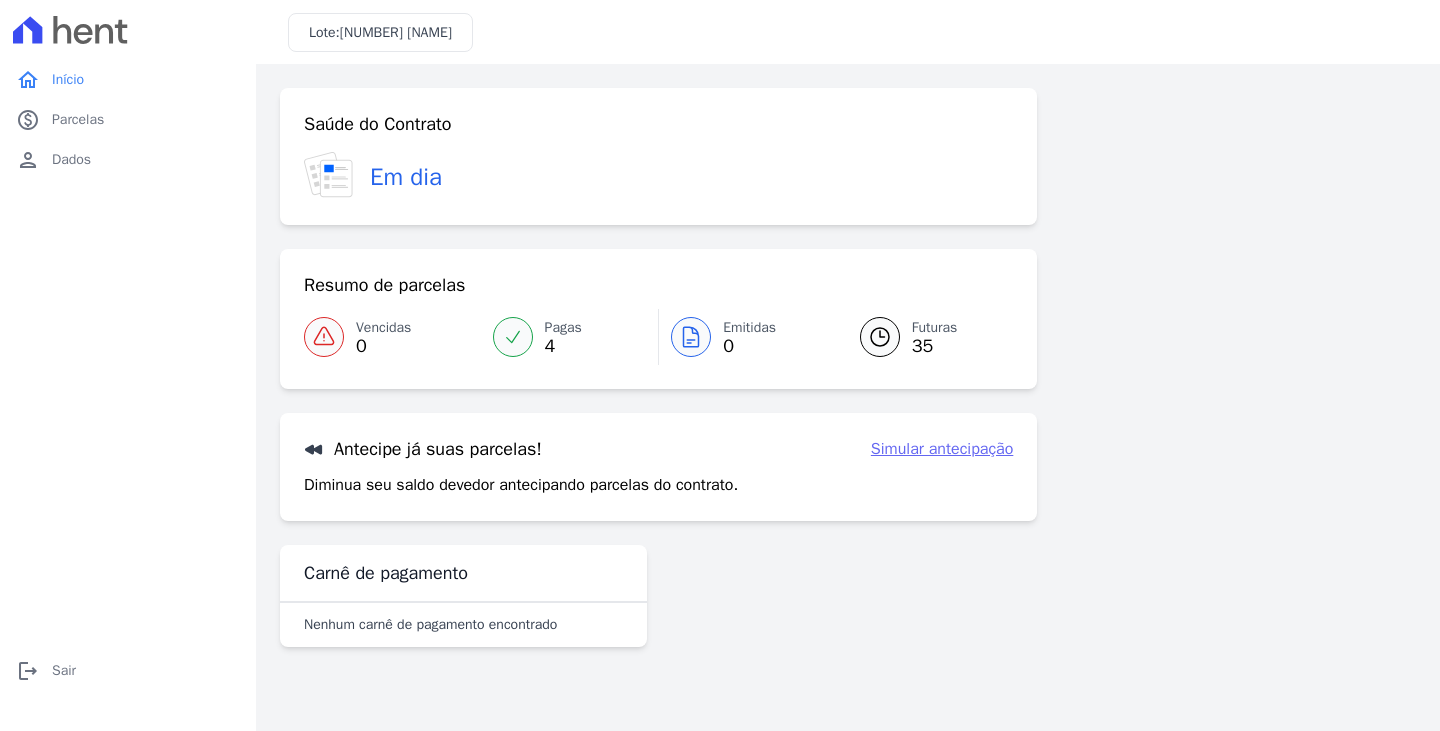 click 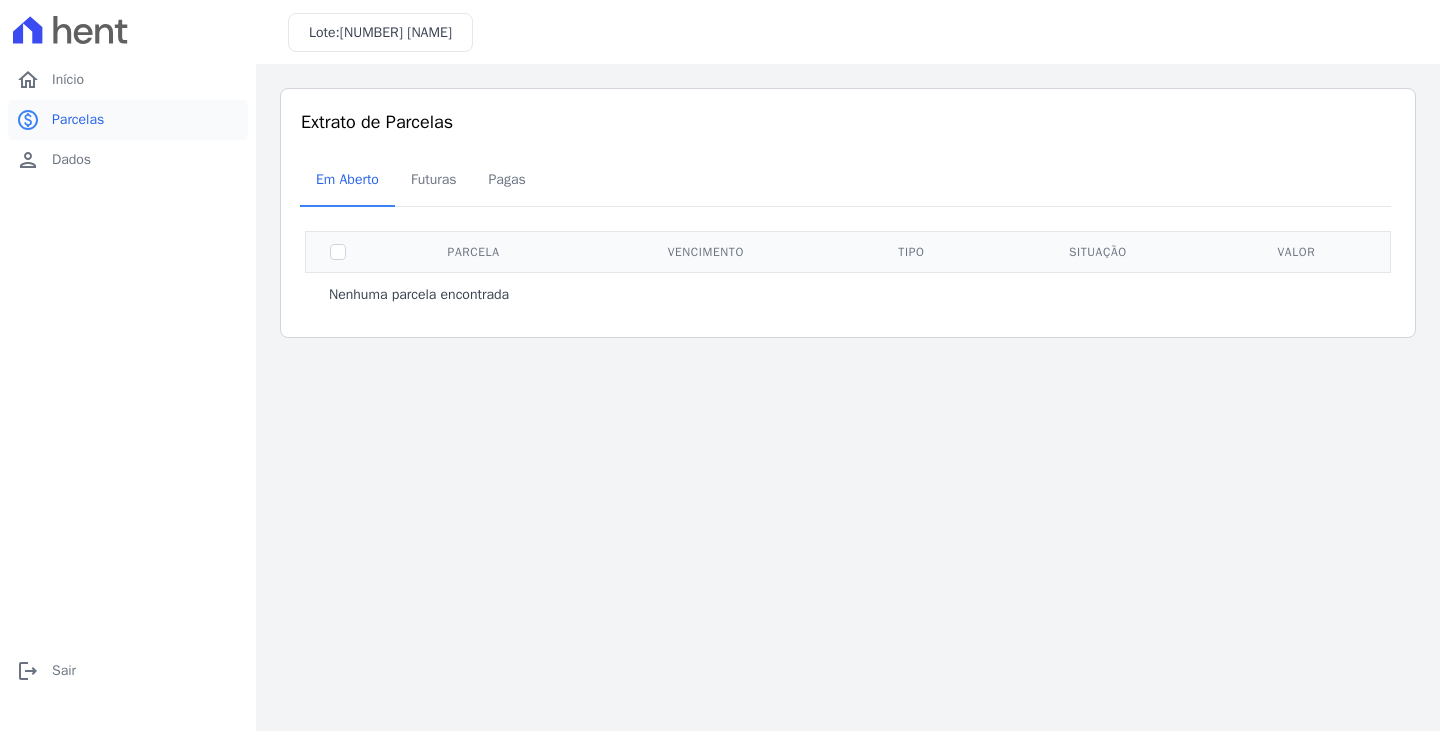 click on "Parcelas" at bounding box center (78, 120) 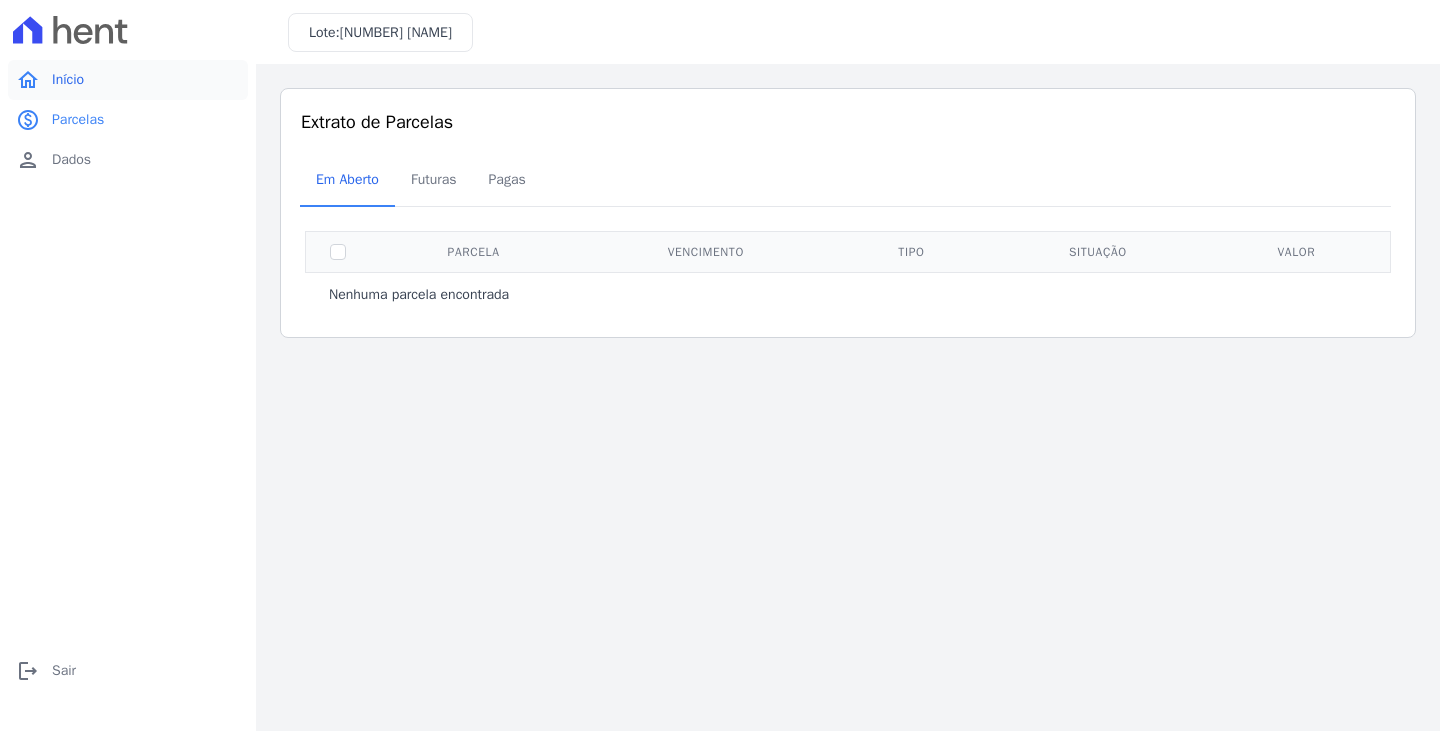 click on "home Início" at bounding box center (128, 80) 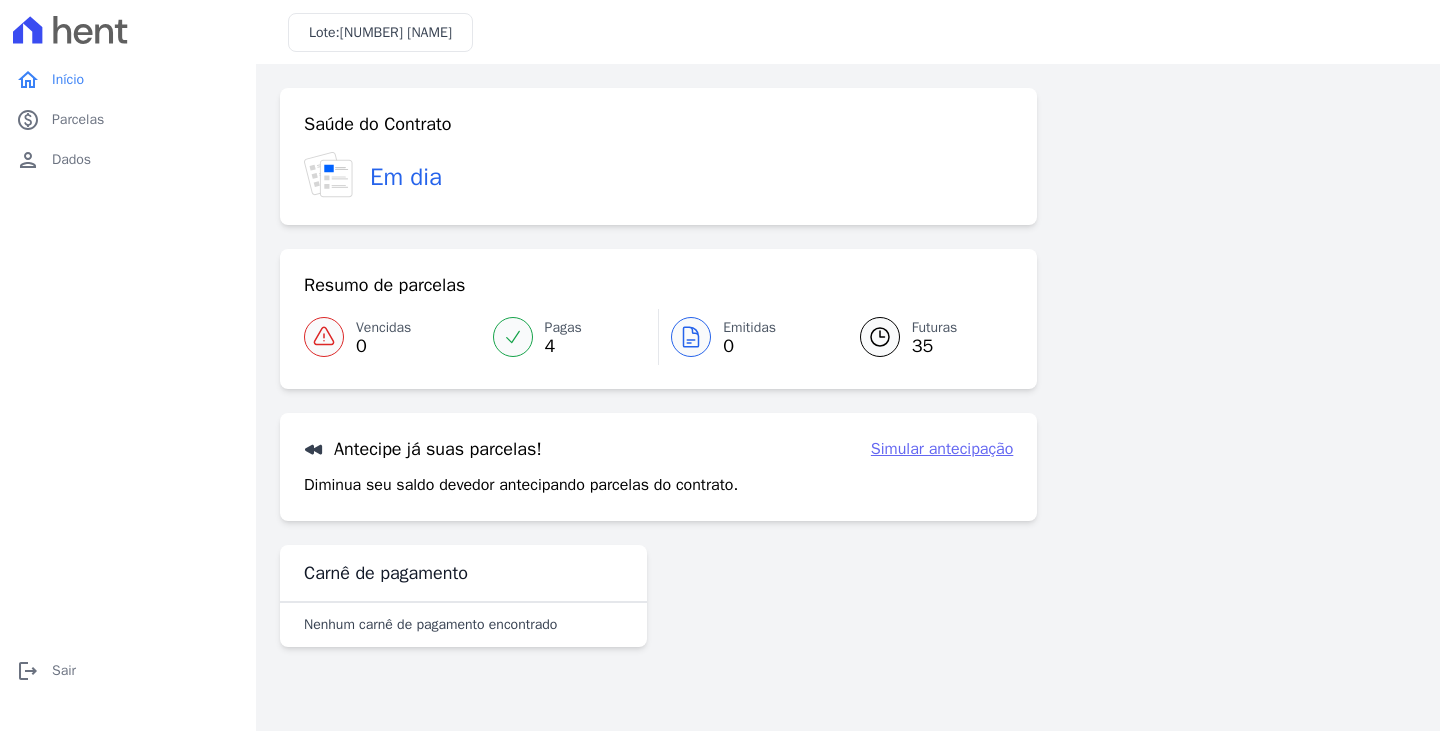 click at bounding box center (880, 337) 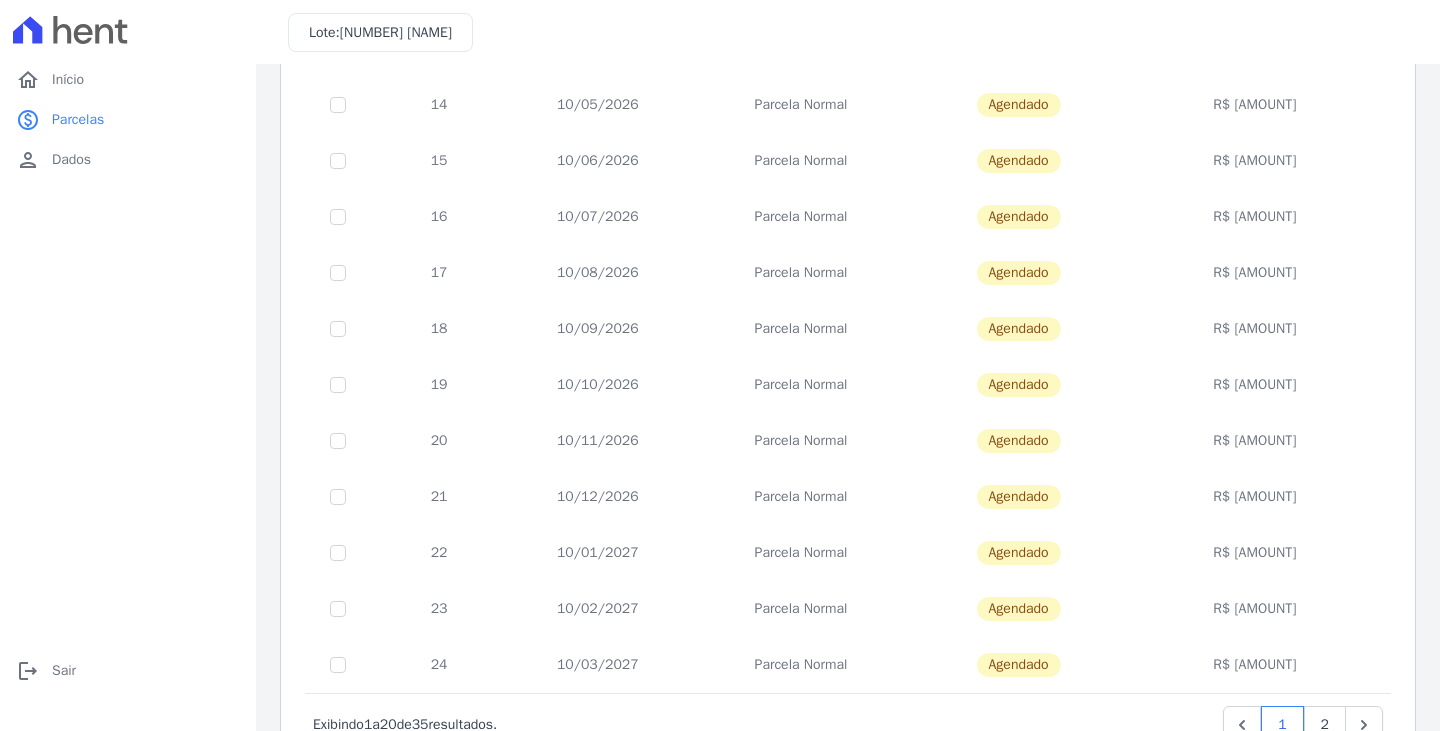scroll, scrollTop: 778, scrollLeft: 0, axis: vertical 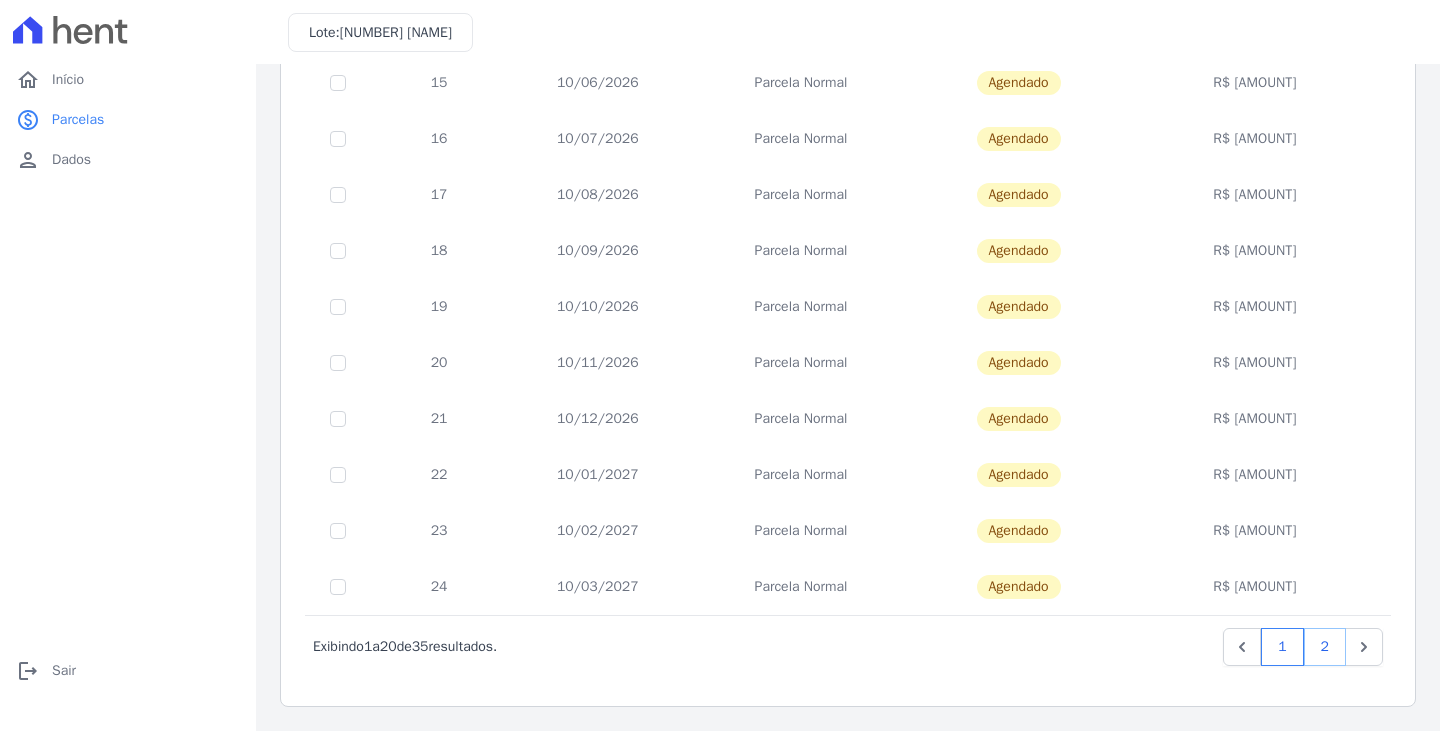 click on "2" at bounding box center [1325, 647] 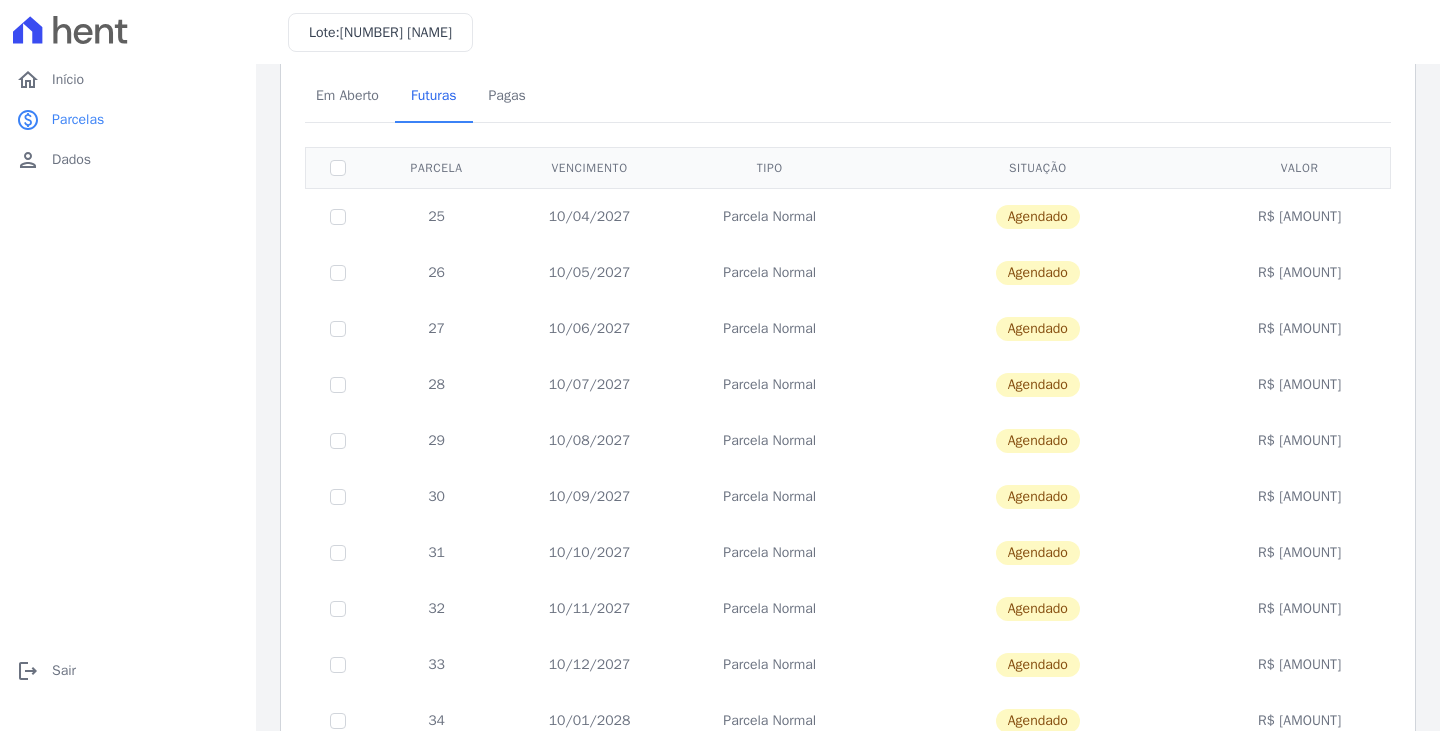 scroll, scrollTop: 0, scrollLeft: 0, axis: both 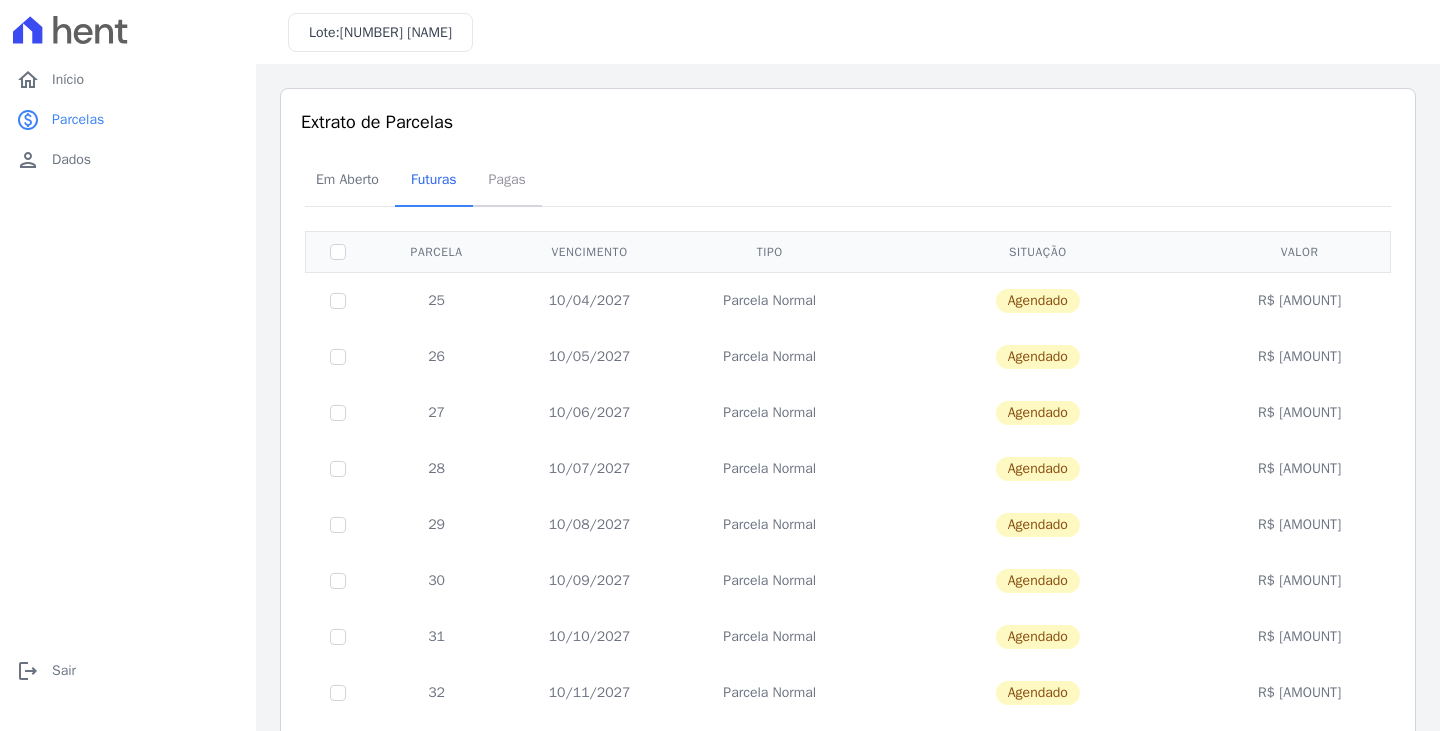 click on "Pagas" at bounding box center [507, 179] 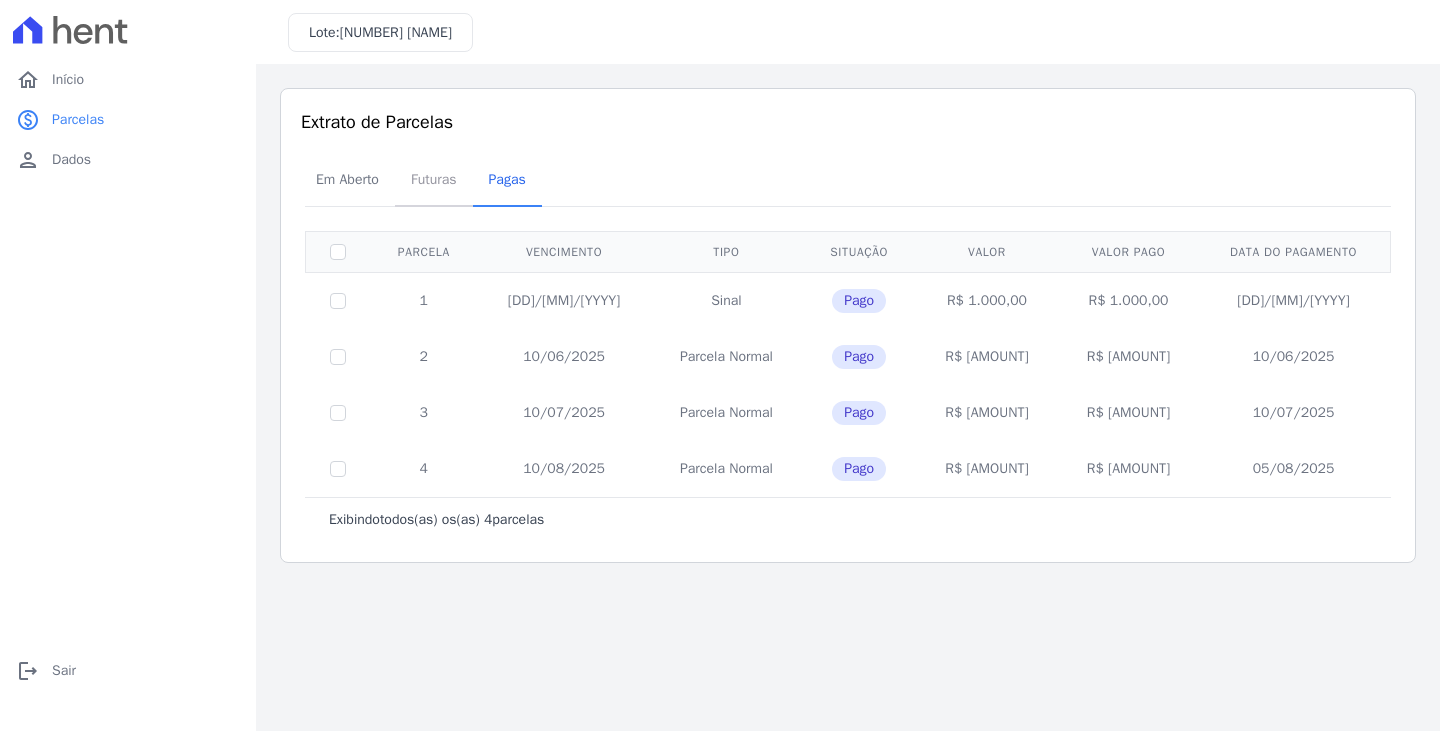 click on "Futuras" at bounding box center (434, 179) 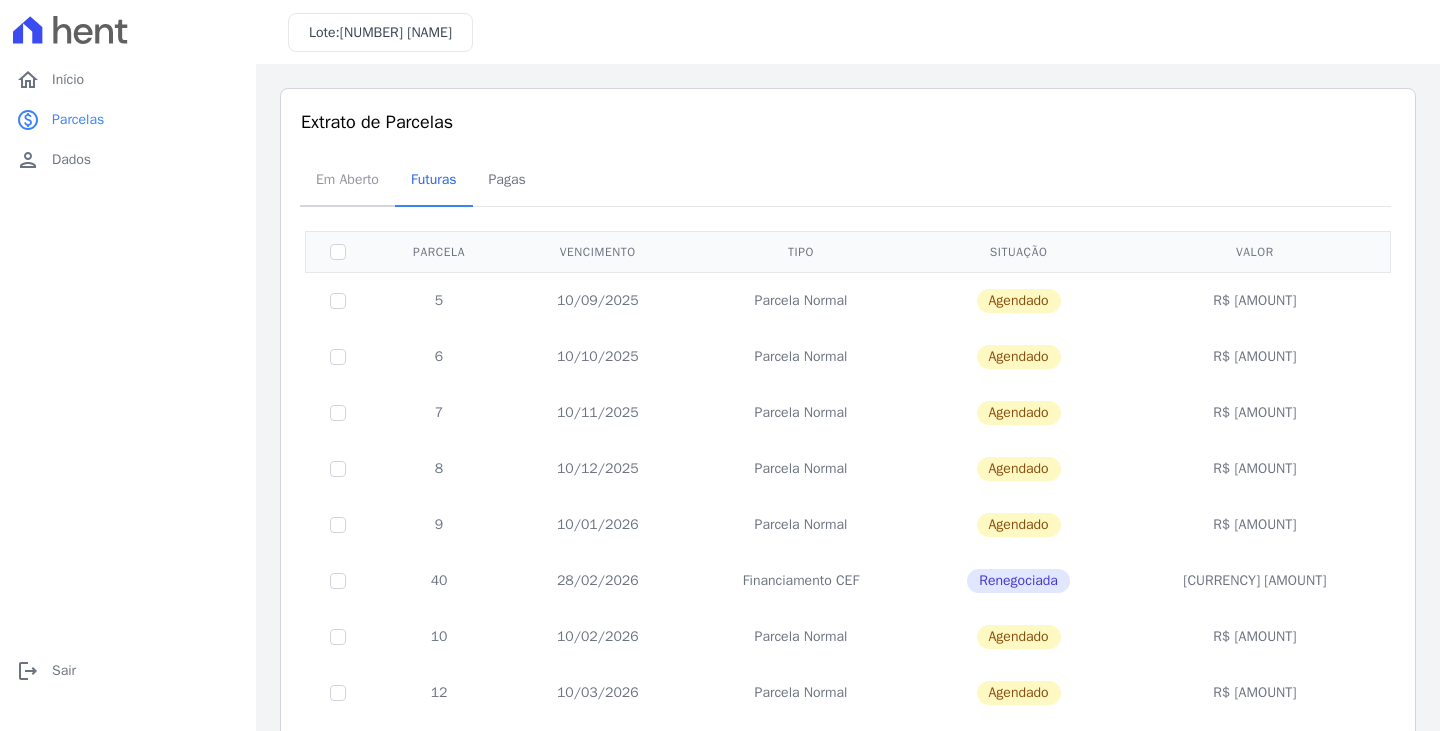 click on "Em Aberto" at bounding box center [347, 179] 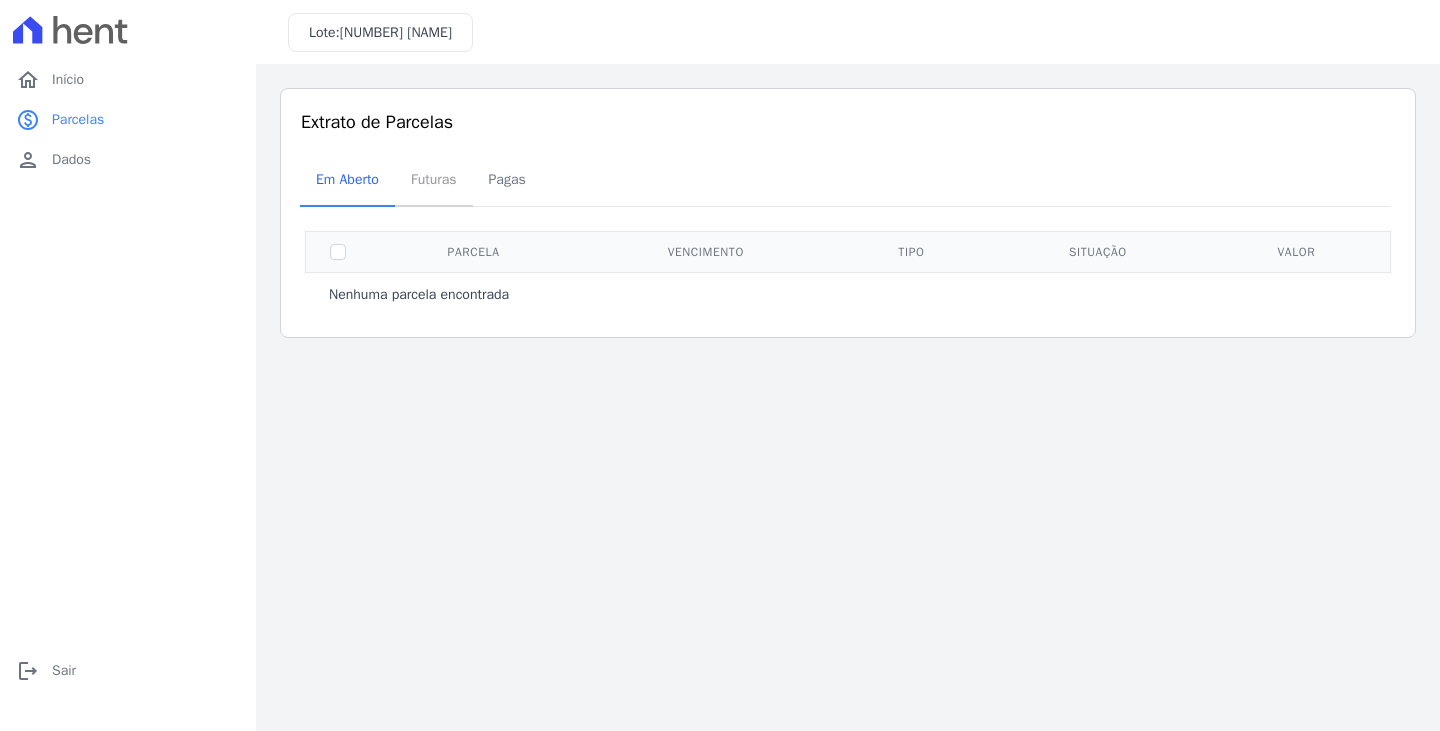 click on "Futuras" at bounding box center (434, 179) 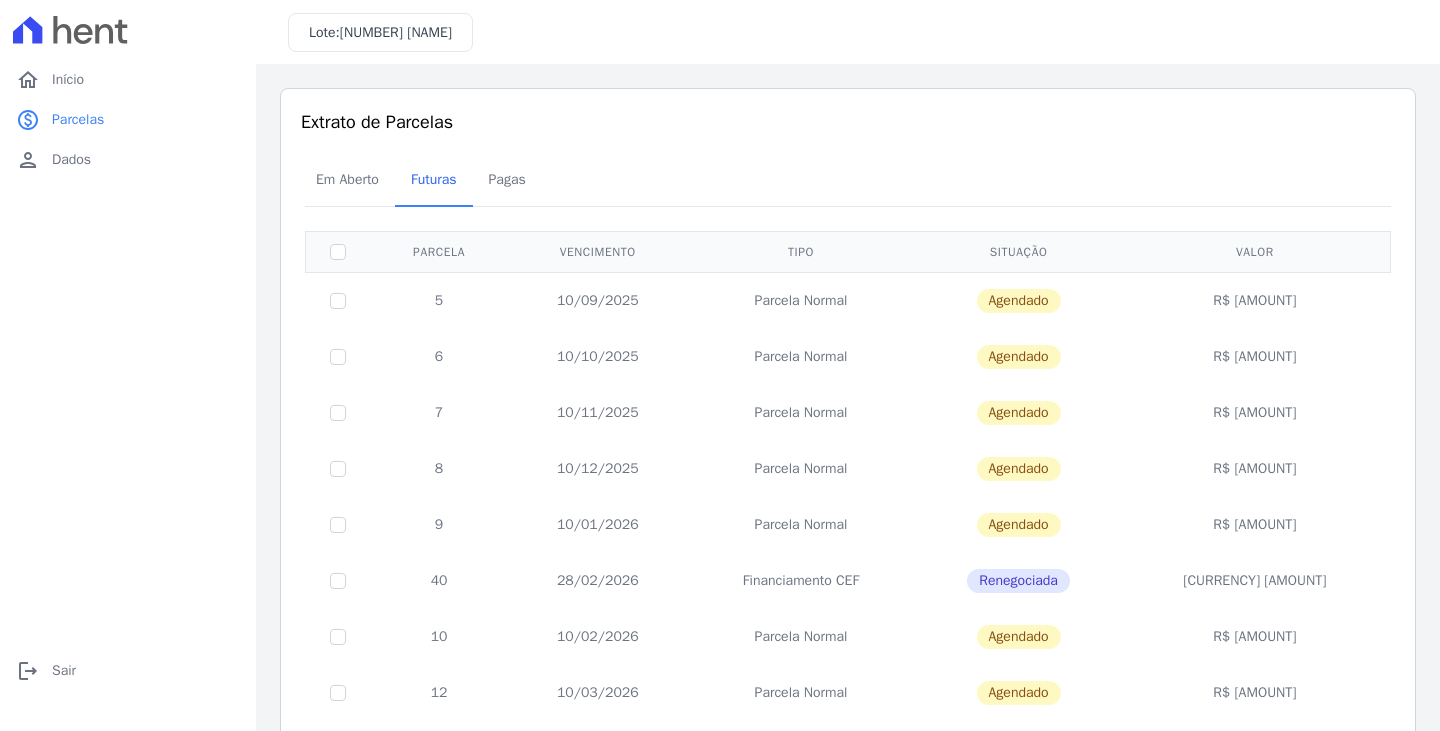 click on "40" at bounding box center (439, 581) 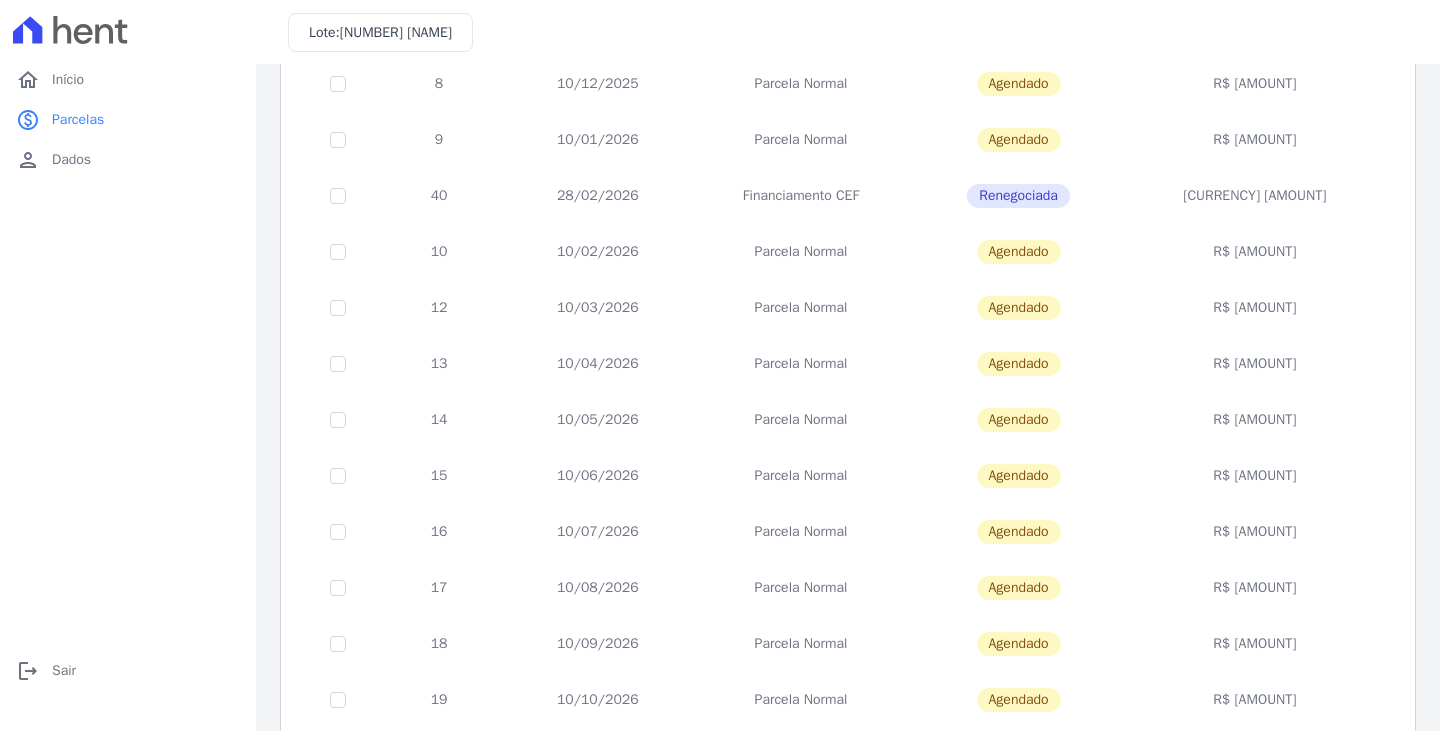 scroll, scrollTop: 378, scrollLeft: 0, axis: vertical 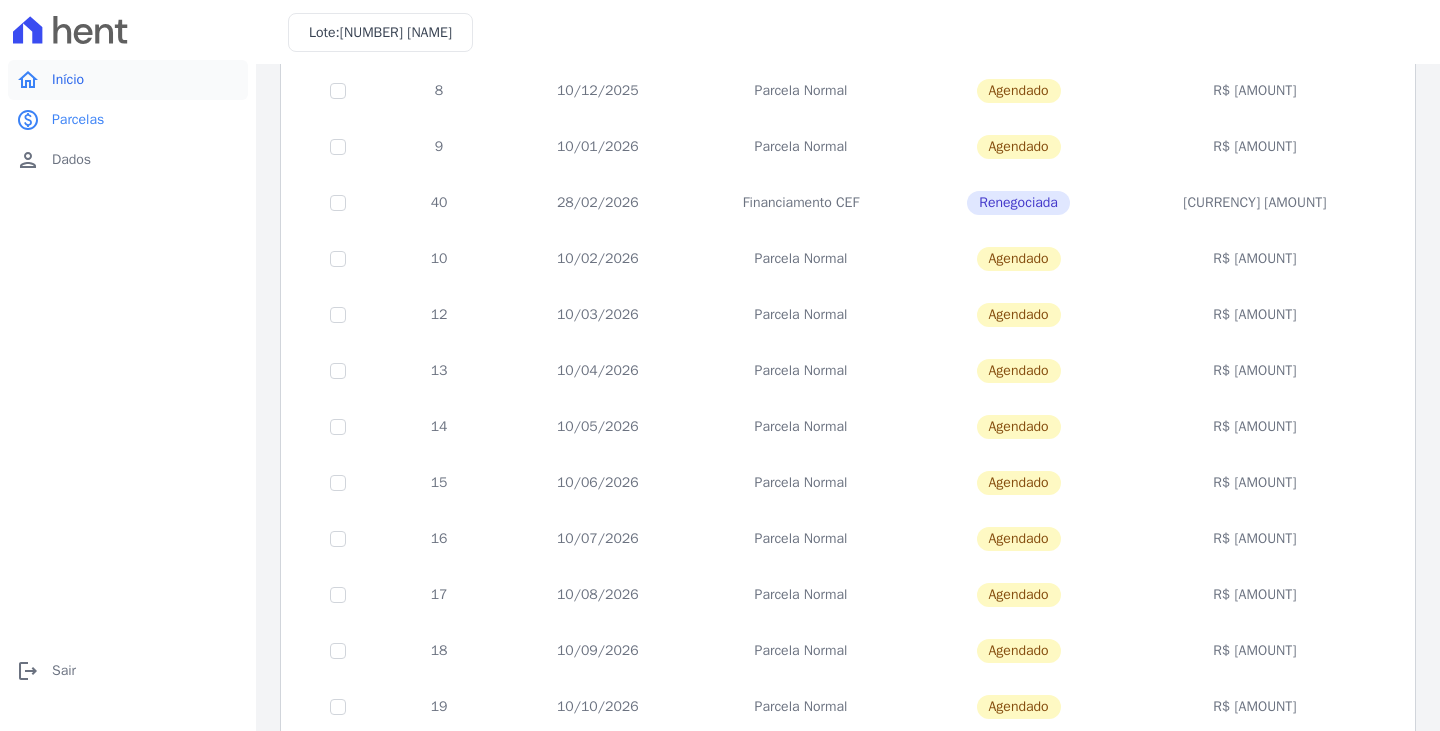 click on "Início" at bounding box center (68, 80) 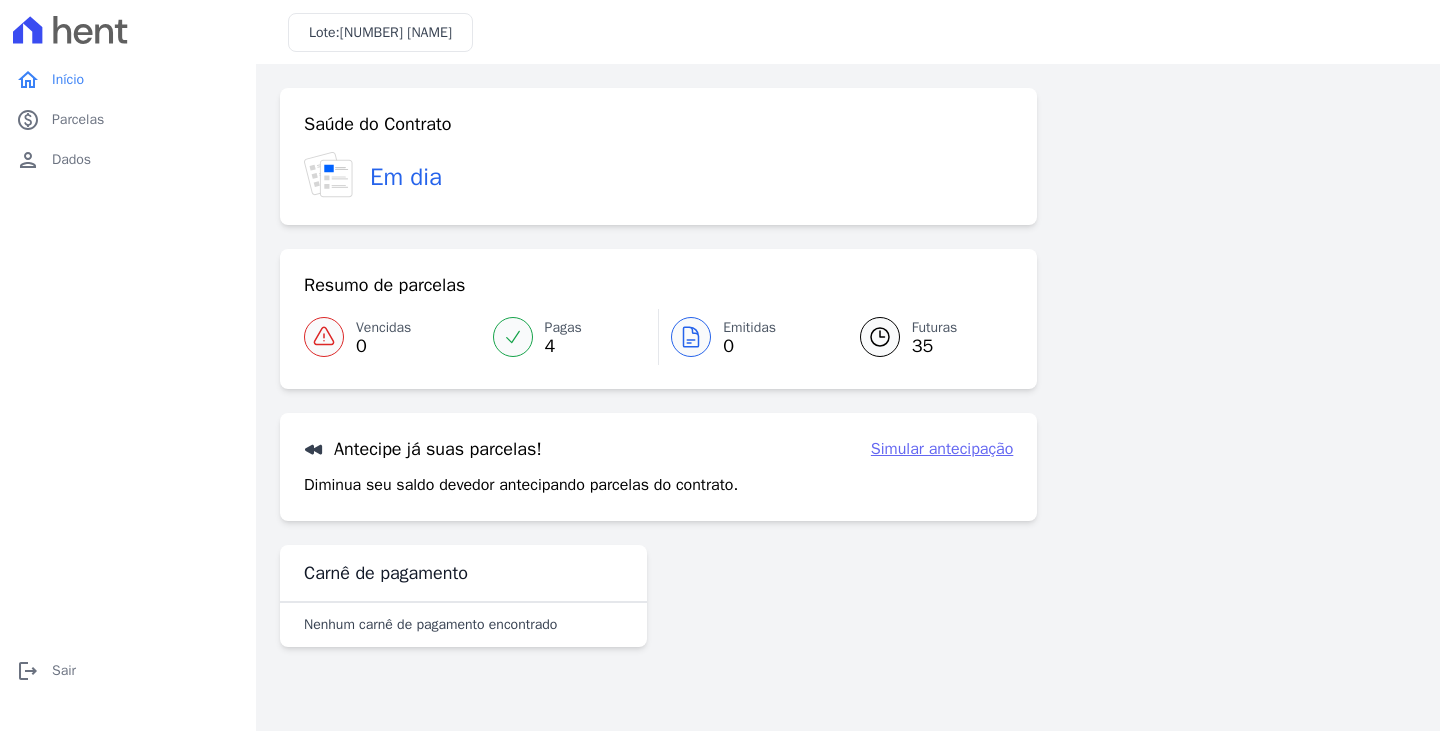 click on "Simular antecipação" at bounding box center (942, 449) 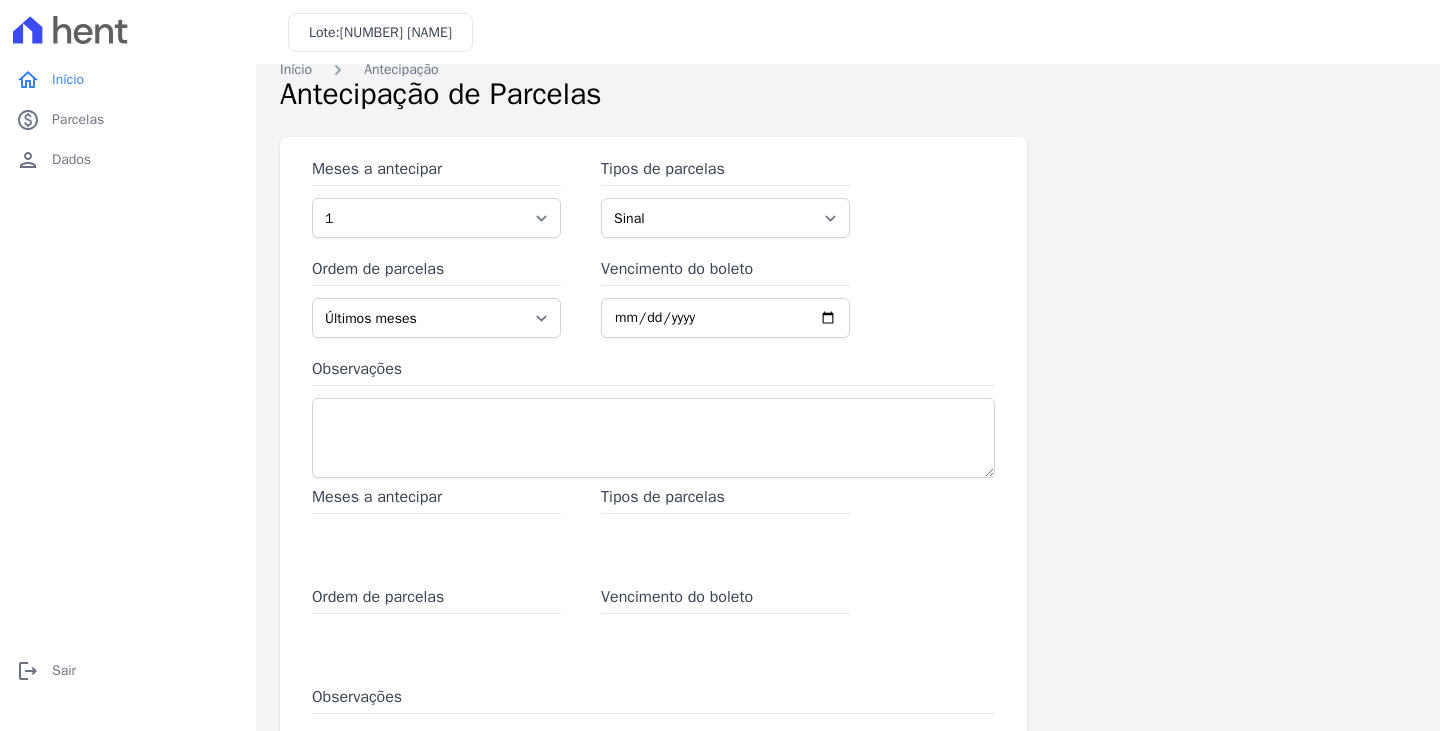 scroll, scrollTop: 20, scrollLeft: 0, axis: vertical 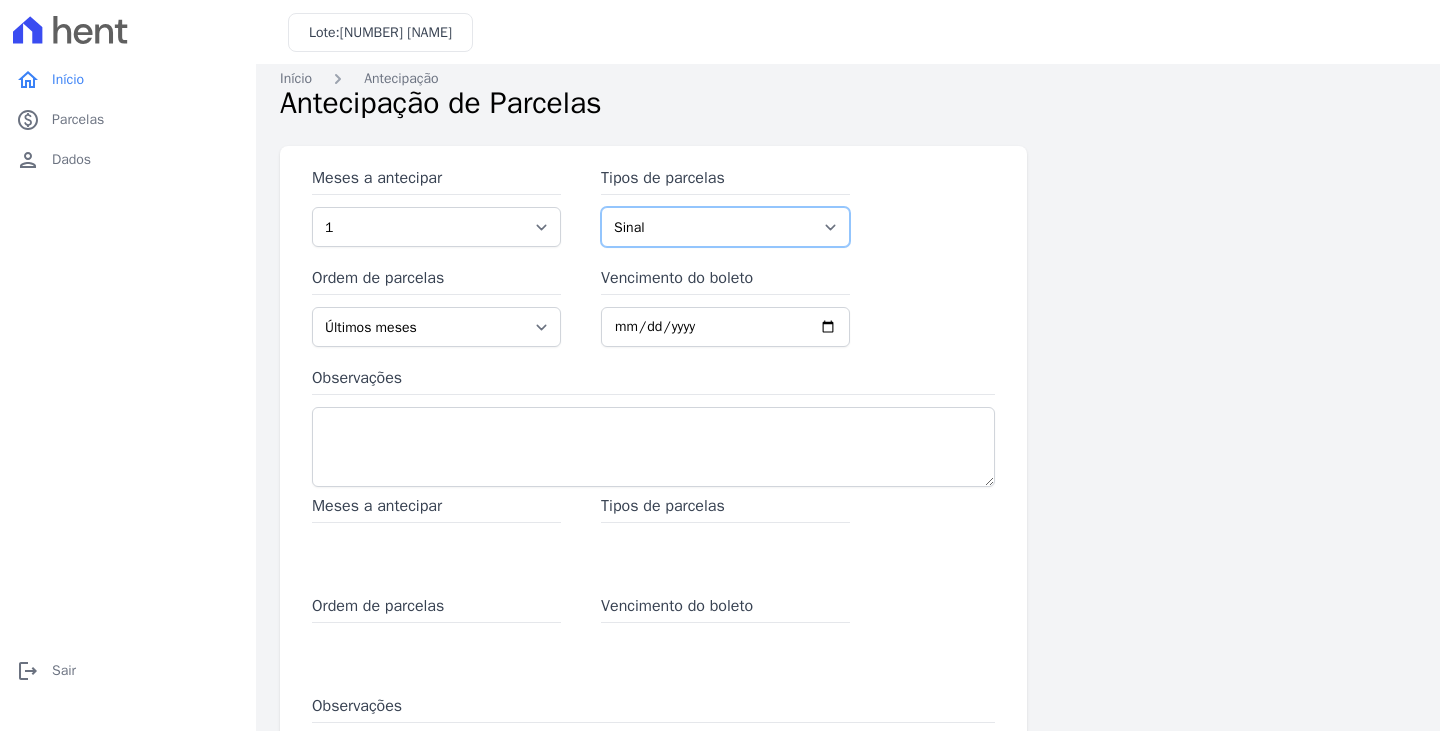 click on "Sinal
Parcela Normal
Financiamento CEF
Outros" at bounding box center [725, 227] 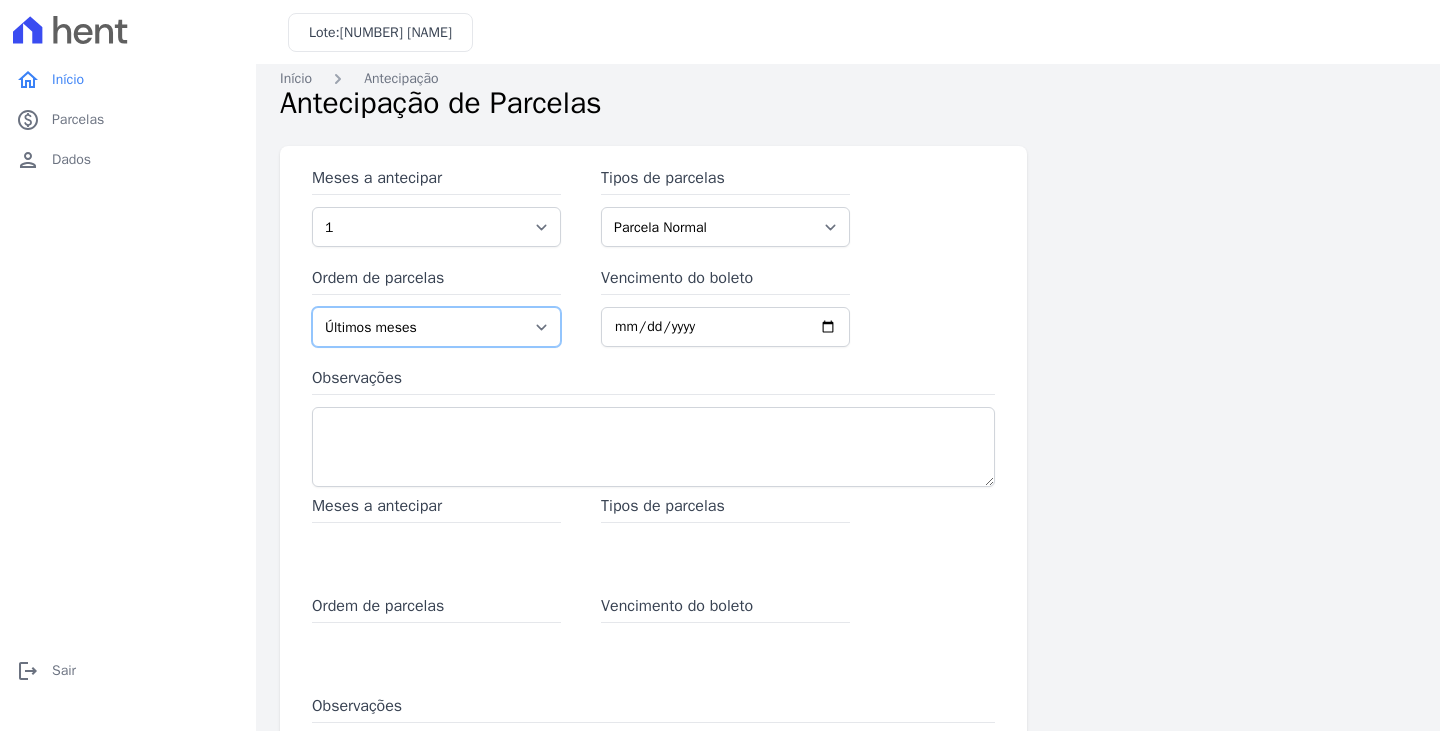 click on "Últimos meses
Primeiros meses" at bounding box center [436, 327] 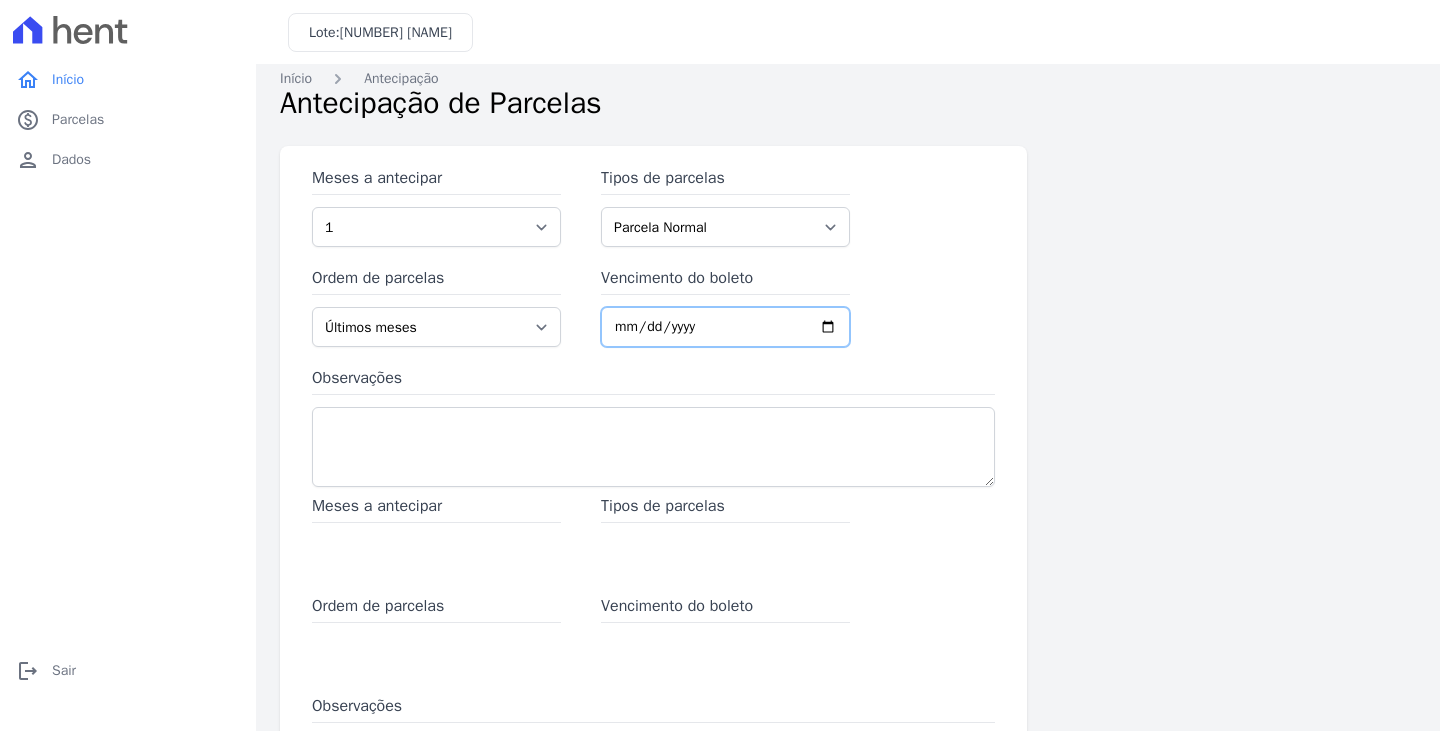 click on "Vencimento do boleto" at bounding box center [725, 327] 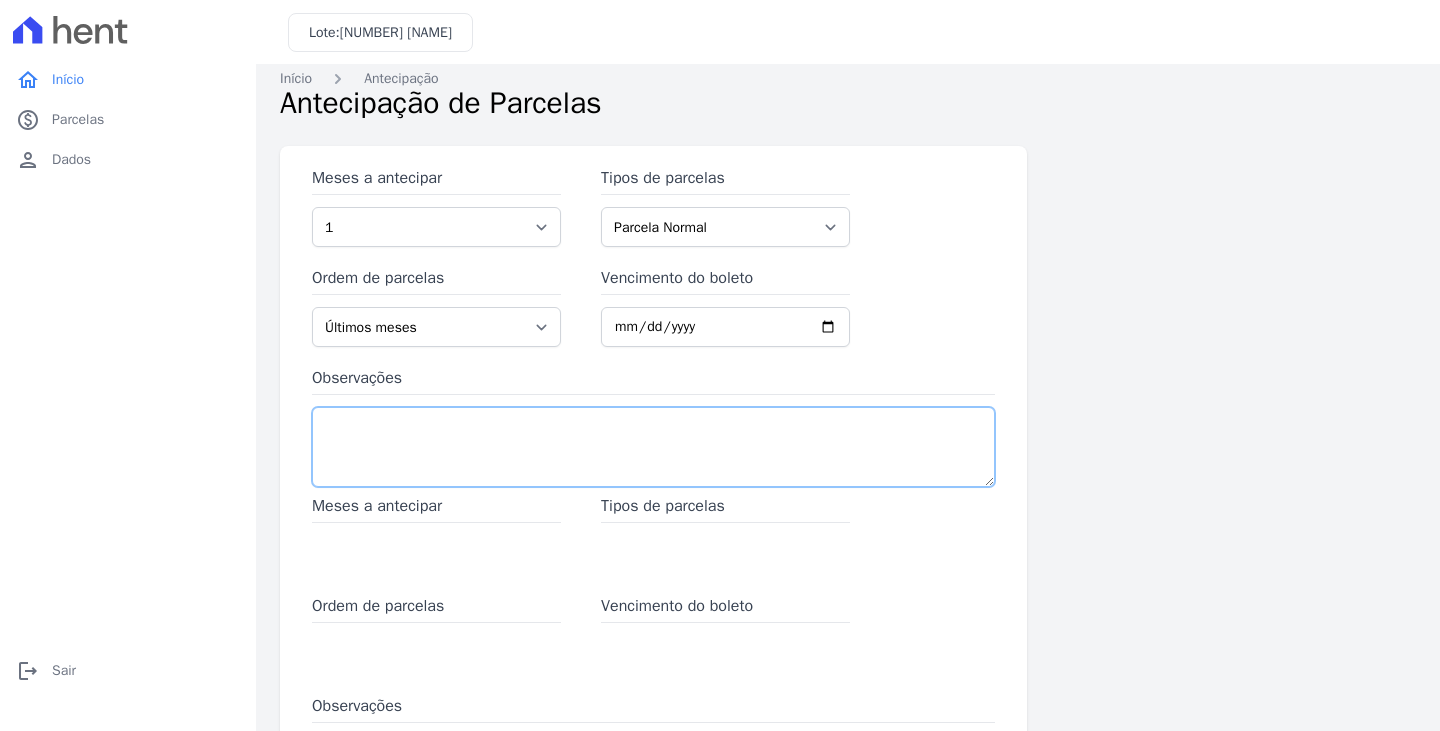 click on "Observações" at bounding box center (653, 447) 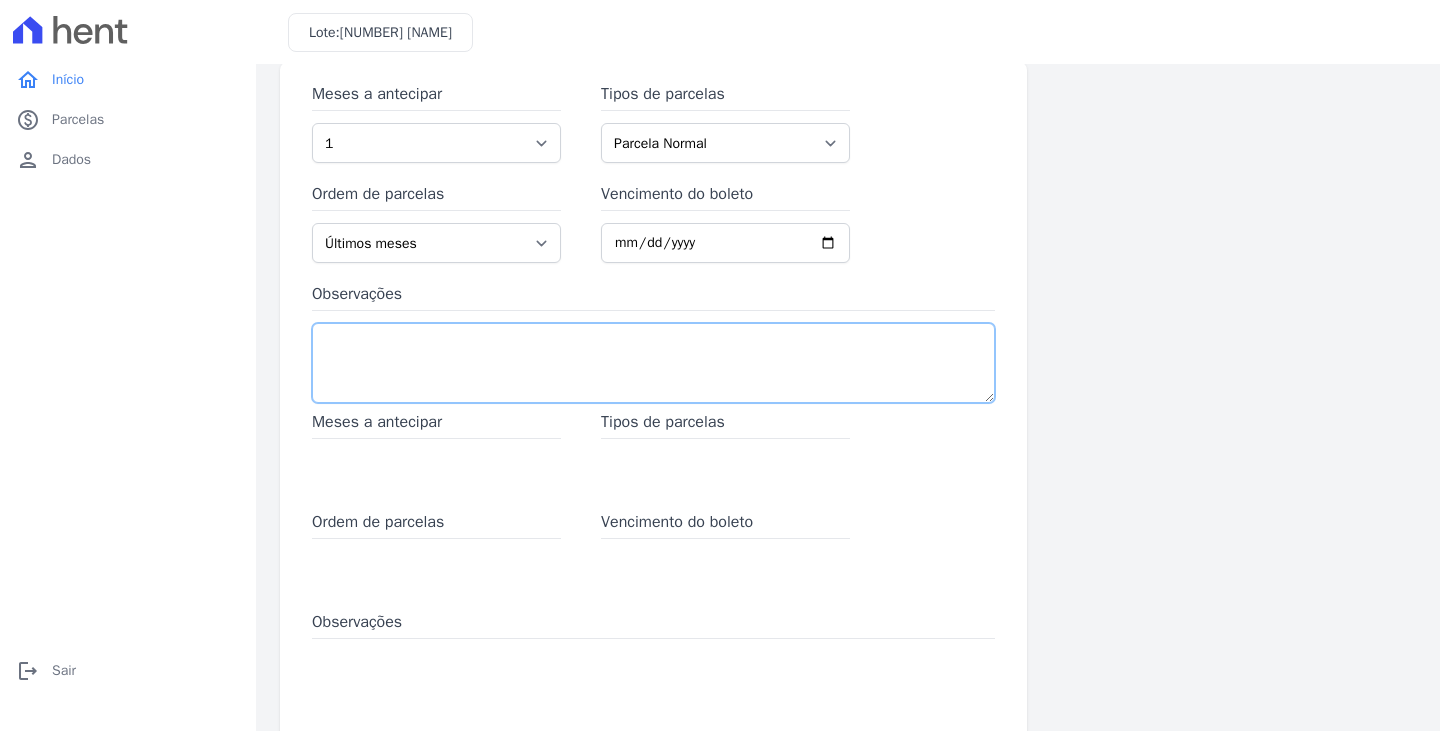 scroll, scrollTop: 220, scrollLeft: 0, axis: vertical 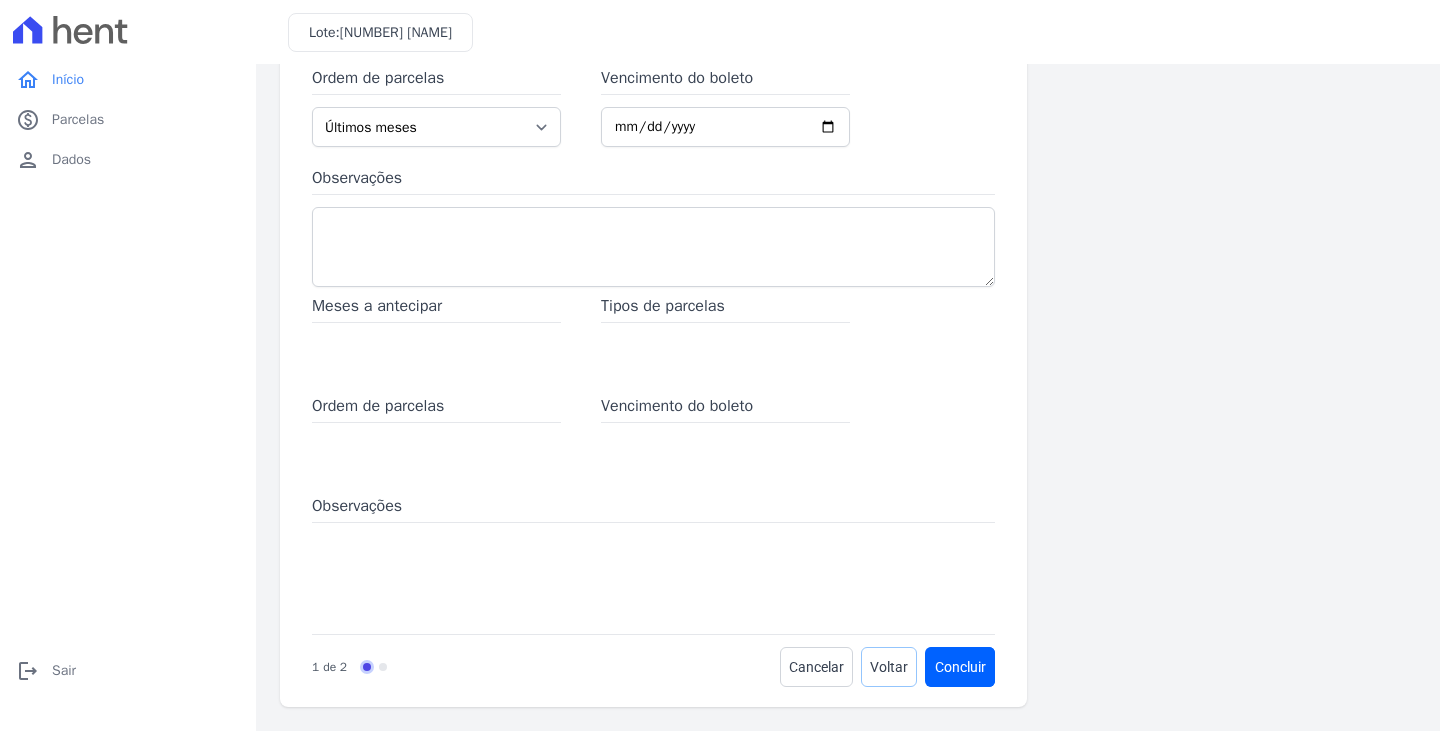 click on "Voltar" at bounding box center [889, 667] 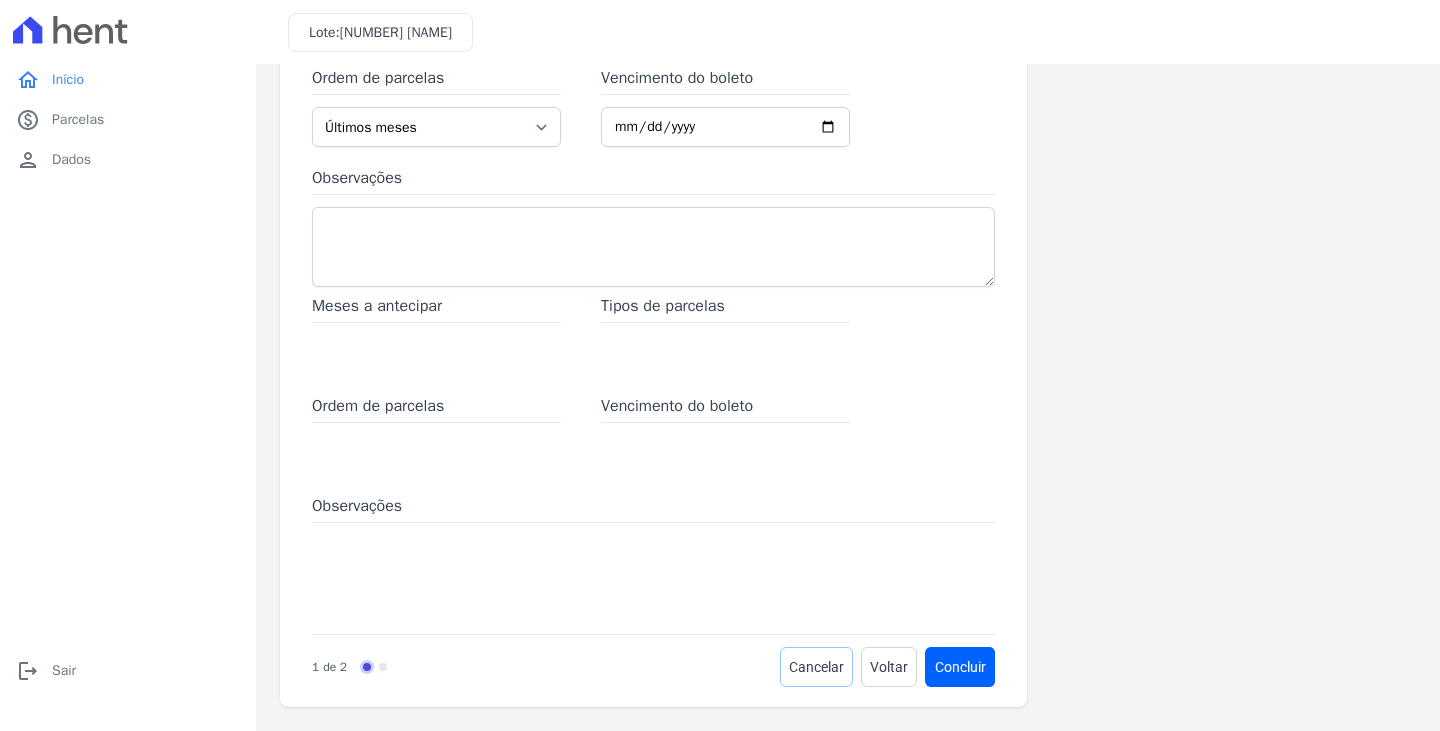 click on "Cancelar" at bounding box center [816, 667] 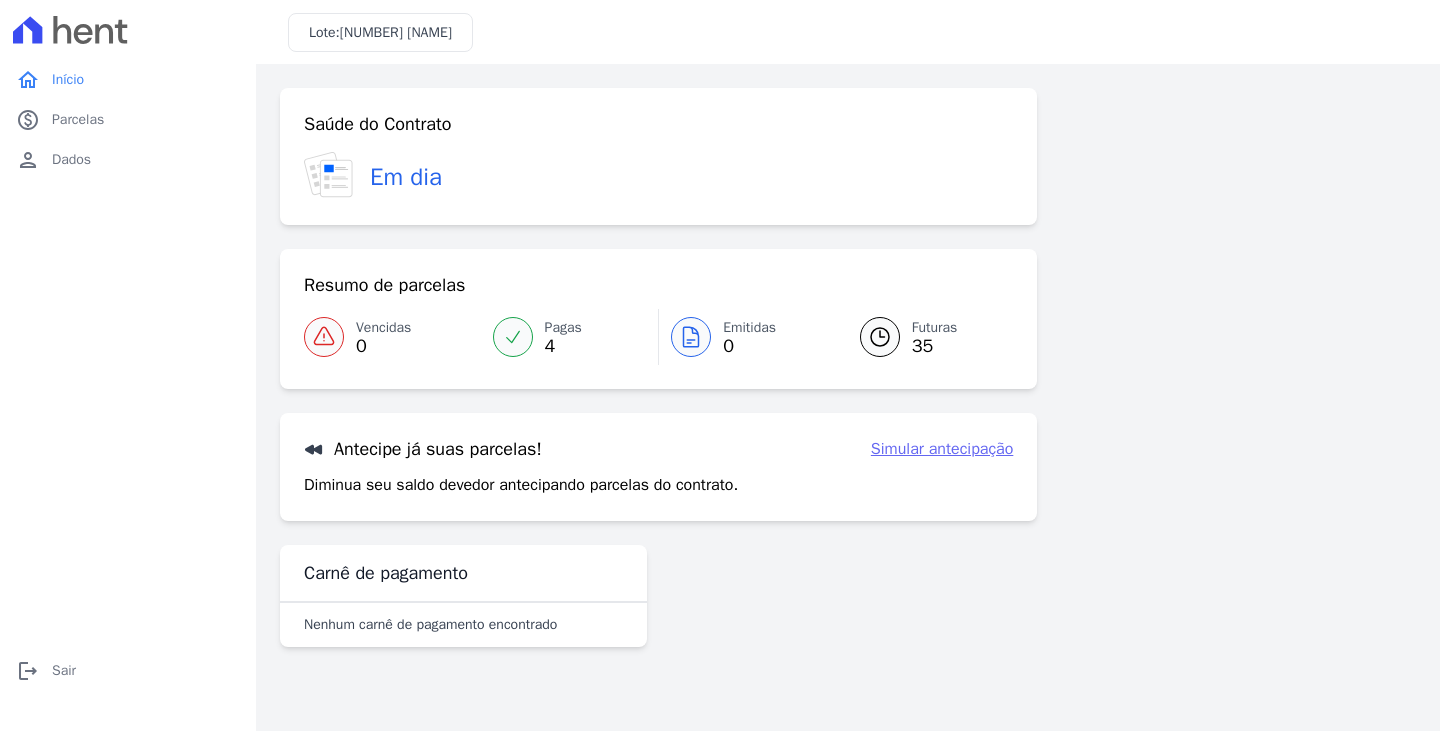 click 